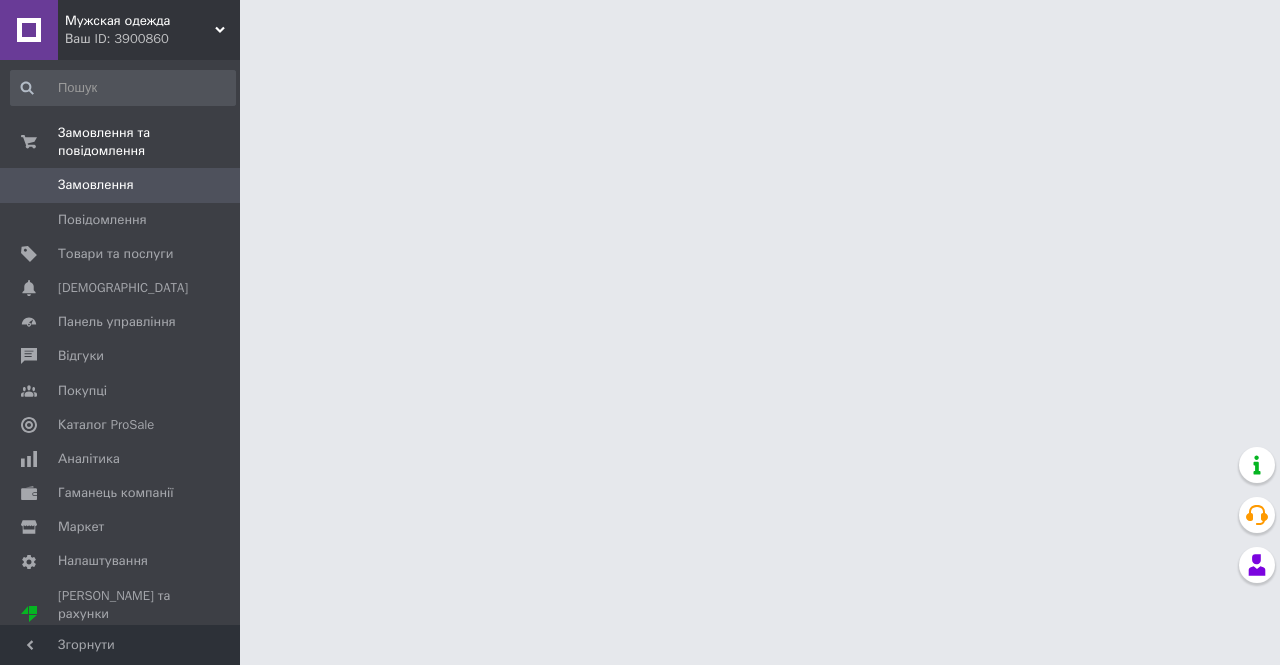 scroll, scrollTop: 0, scrollLeft: 0, axis: both 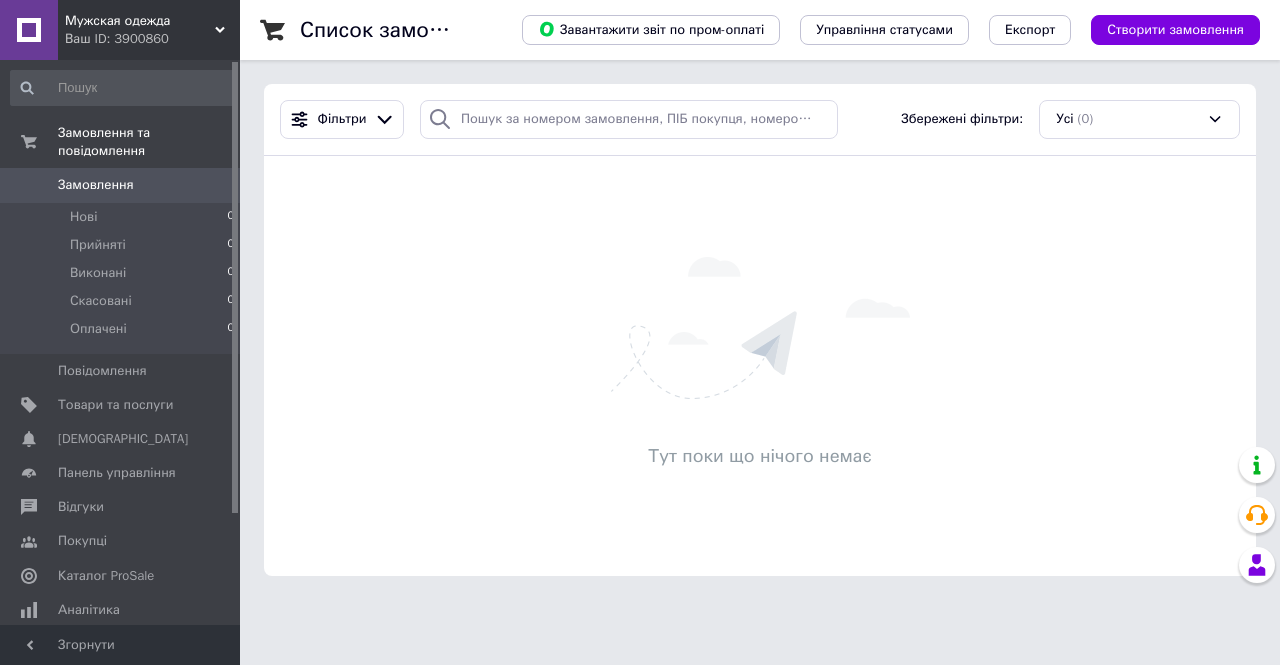click on "Ваш ID: 3900860" at bounding box center (152, 39) 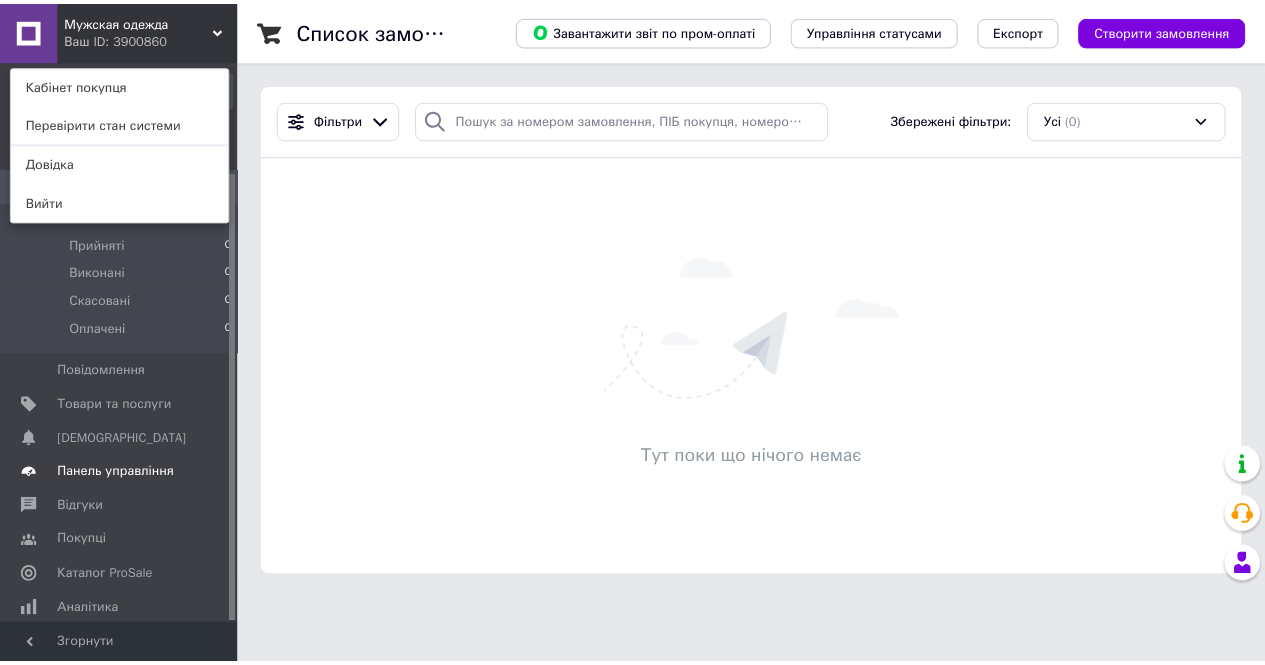 scroll, scrollTop: 139, scrollLeft: 0, axis: vertical 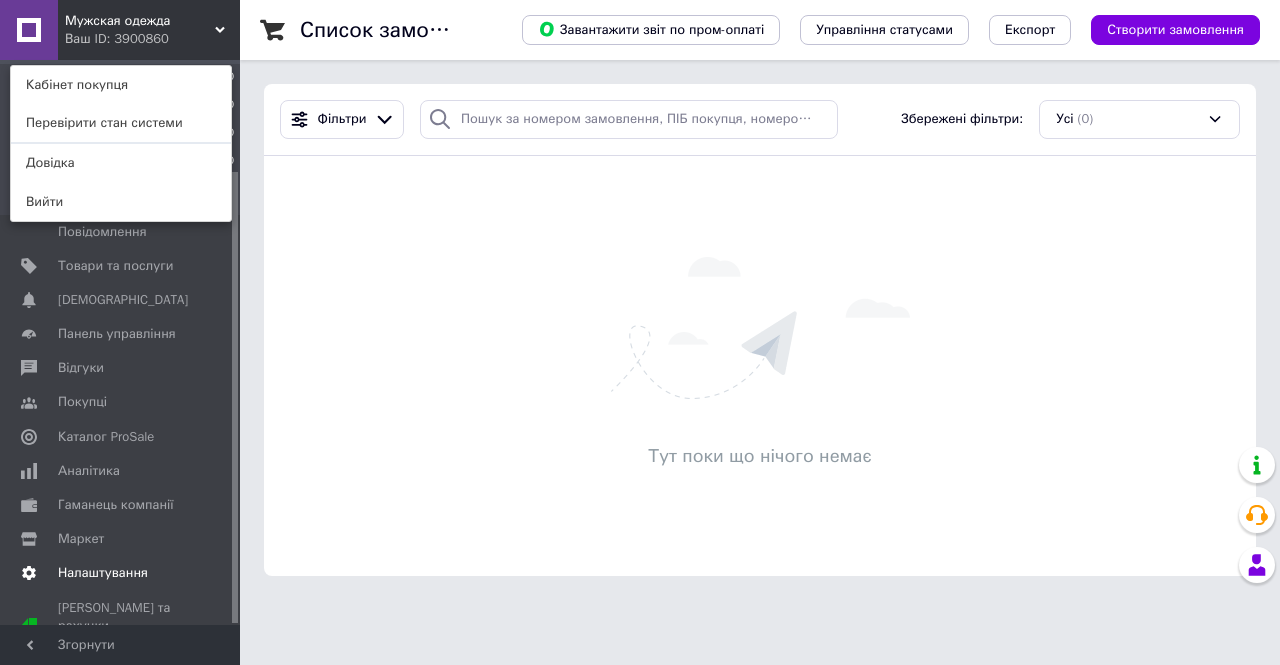 click on "Налаштування" at bounding box center [103, 573] 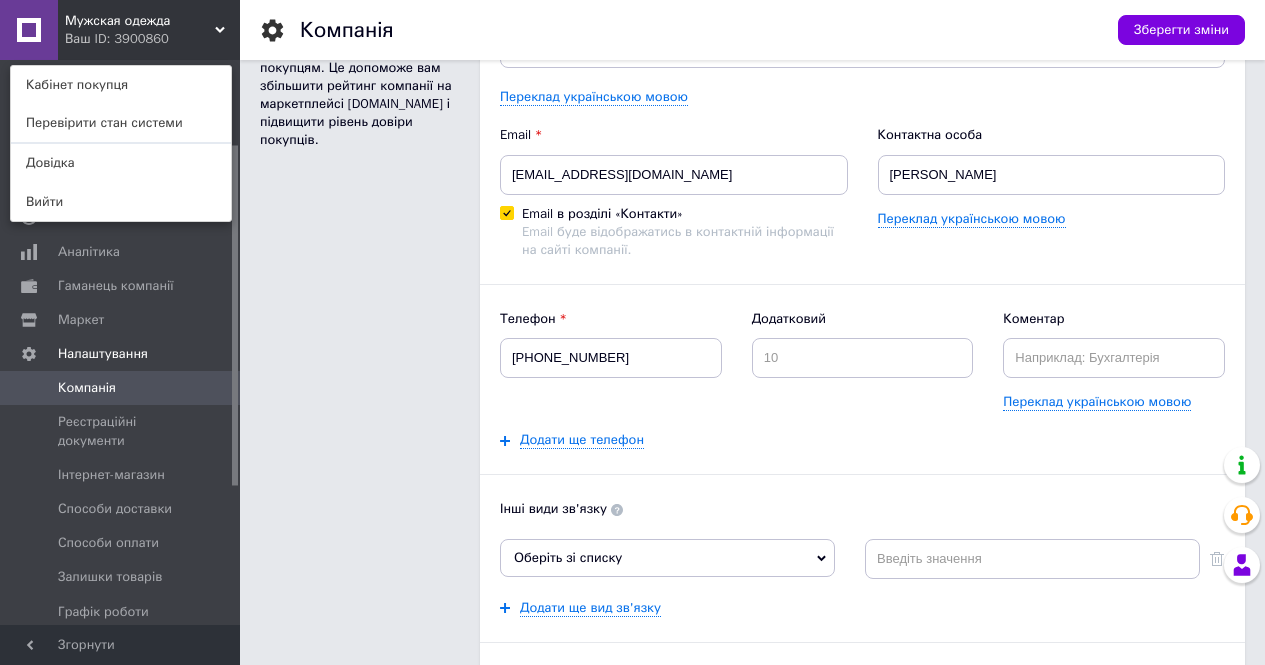 scroll, scrollTop: 0, scrollLeft: 0, axis: both 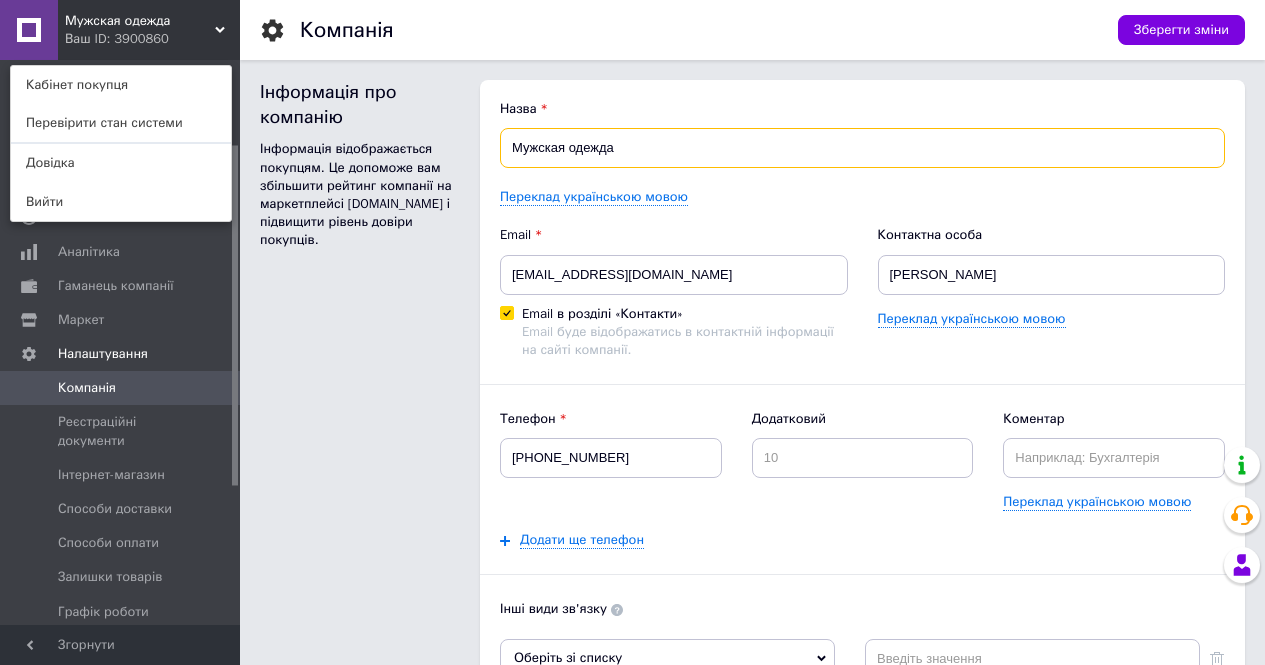 drag, startPoint x: 661, startPoint y: 151, endPoint x: 591, endPoint y: 144, distance: 70.34913 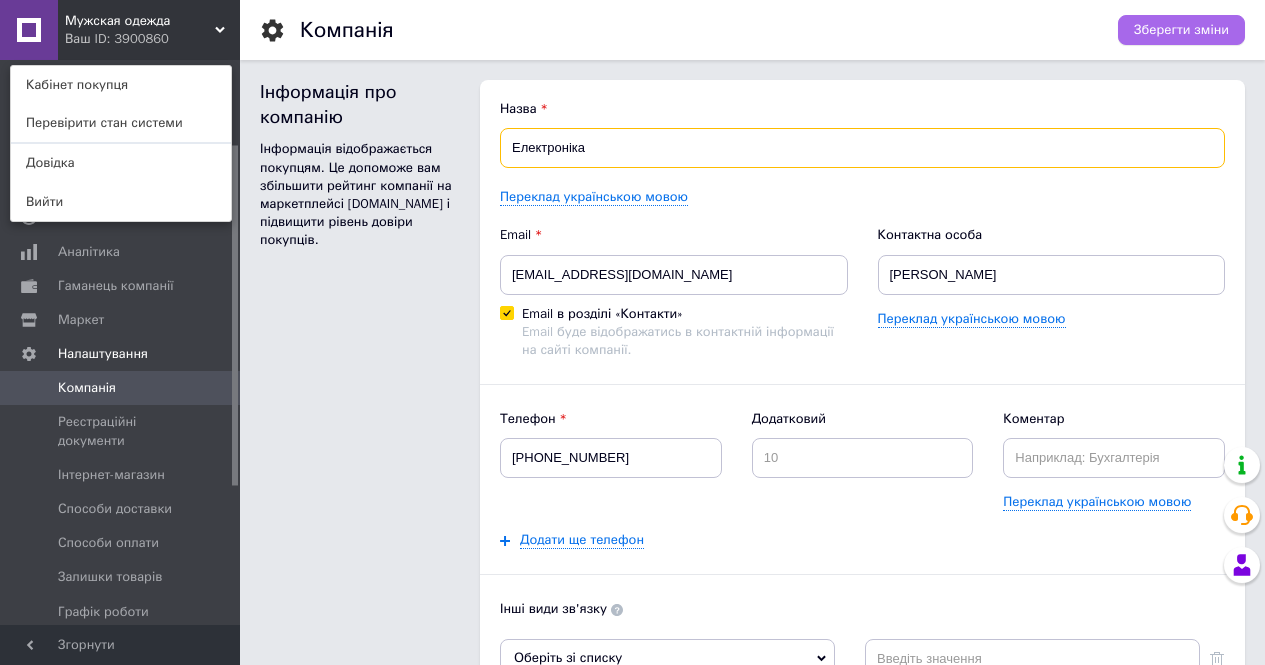 type on "Електроніка" 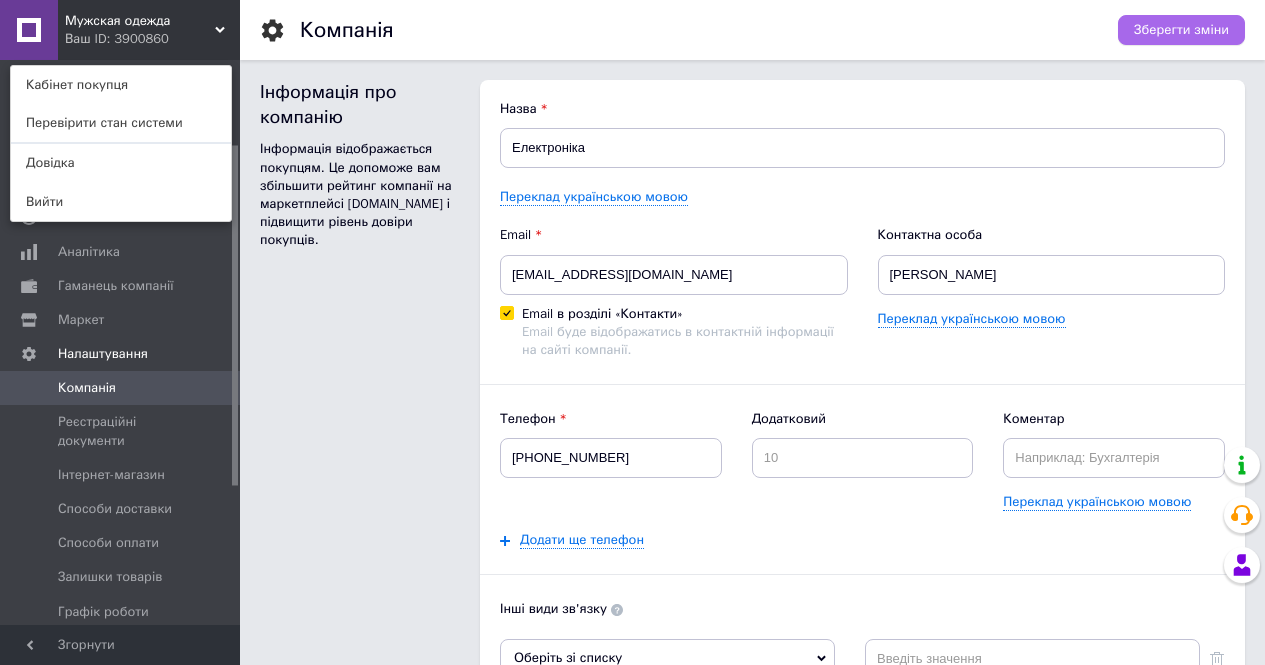 click on "Зберегти зміни" at bounding box center [1181, 30] 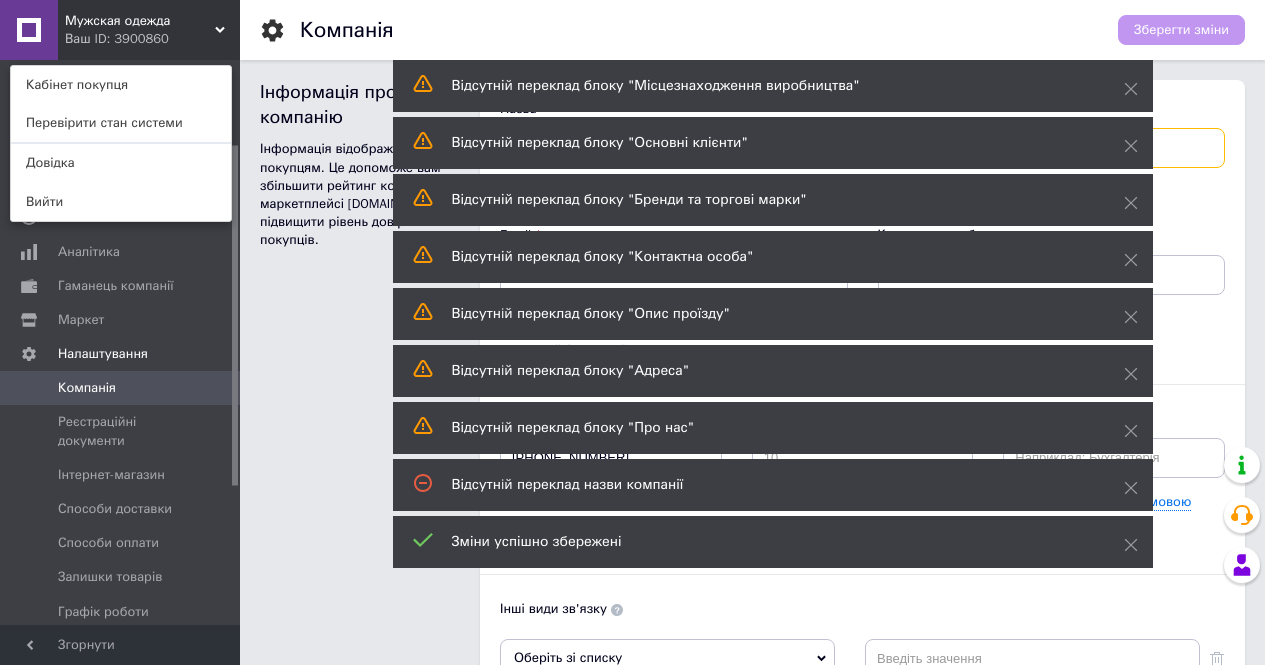 click on "Електроніка" at bounding box center [862, 148] 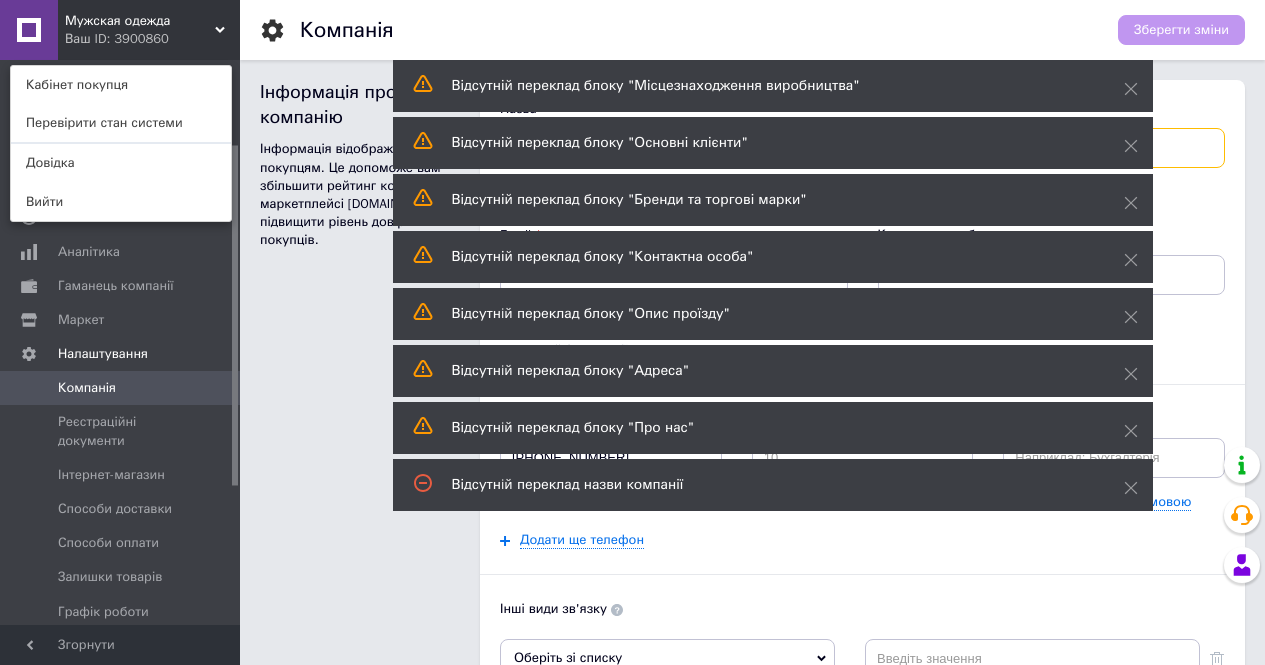 scroll, scrollTop: 200, scrollLeft: 0, axis: vertical 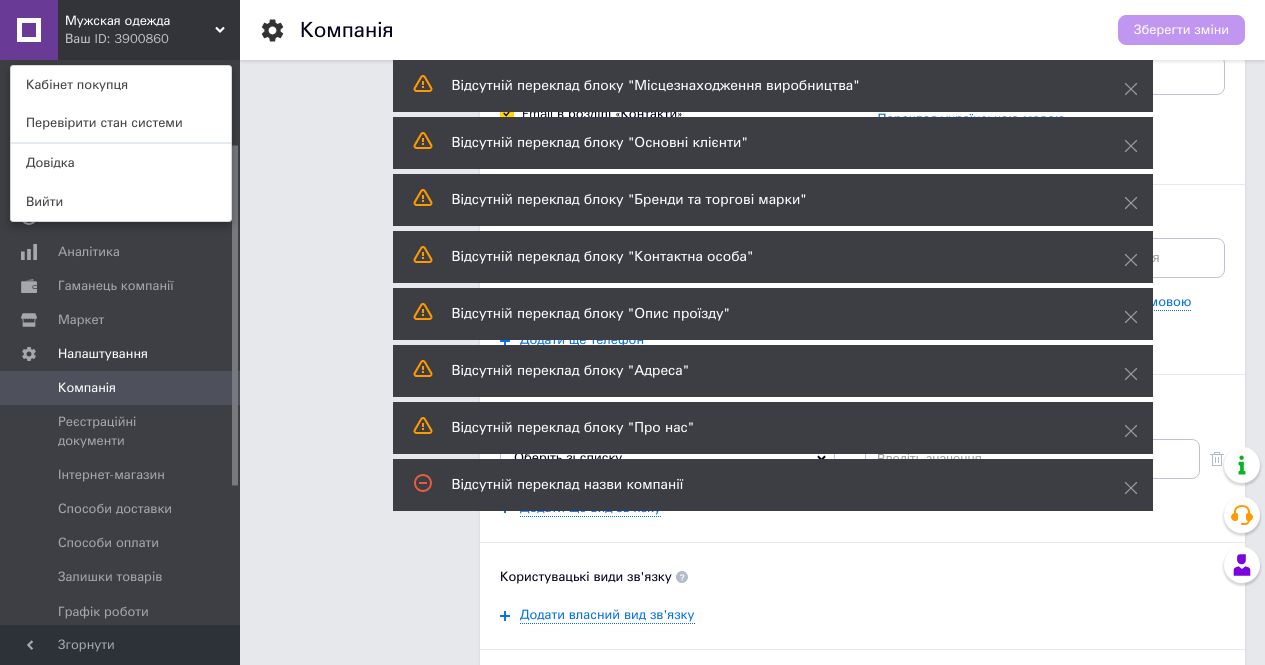 click on "Відсутнiй переклад блоку "Про нас"" at bounding box center (773, 428) 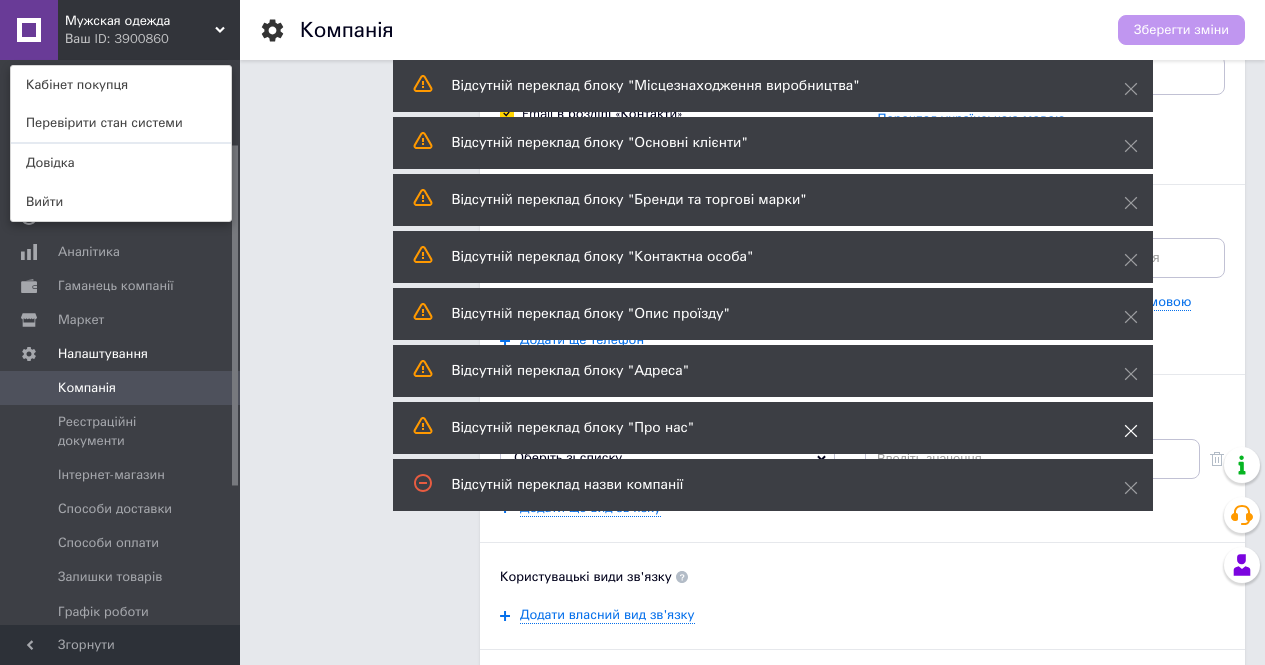 click 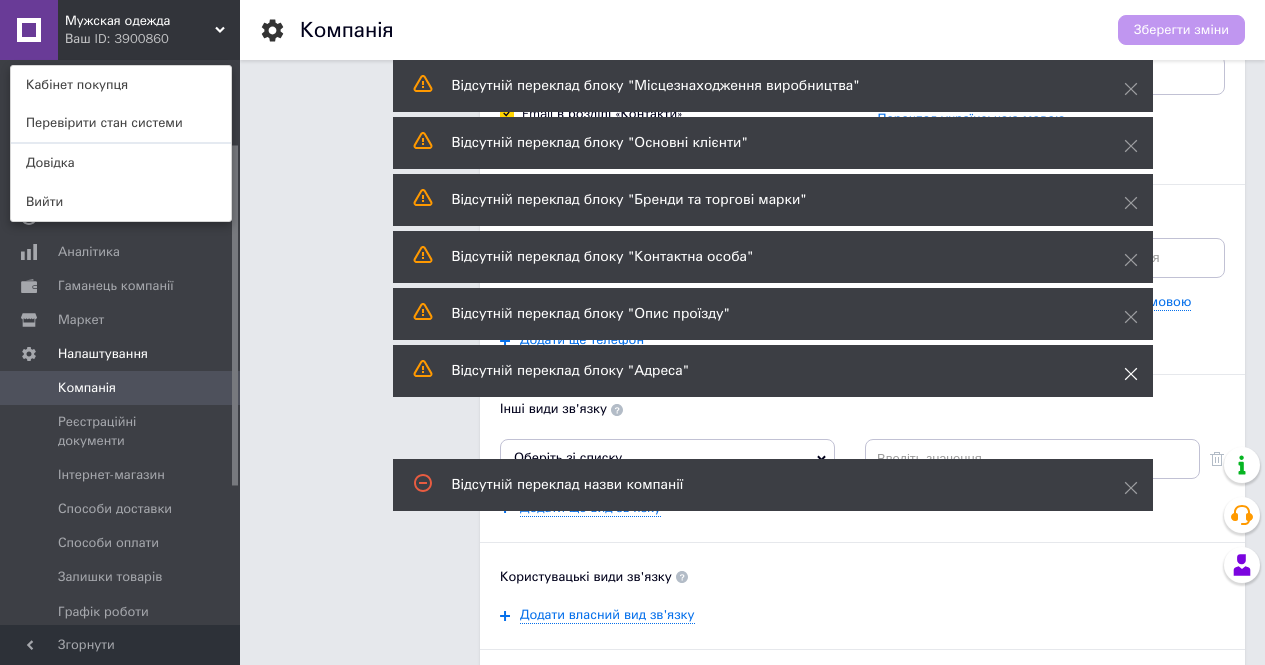 click 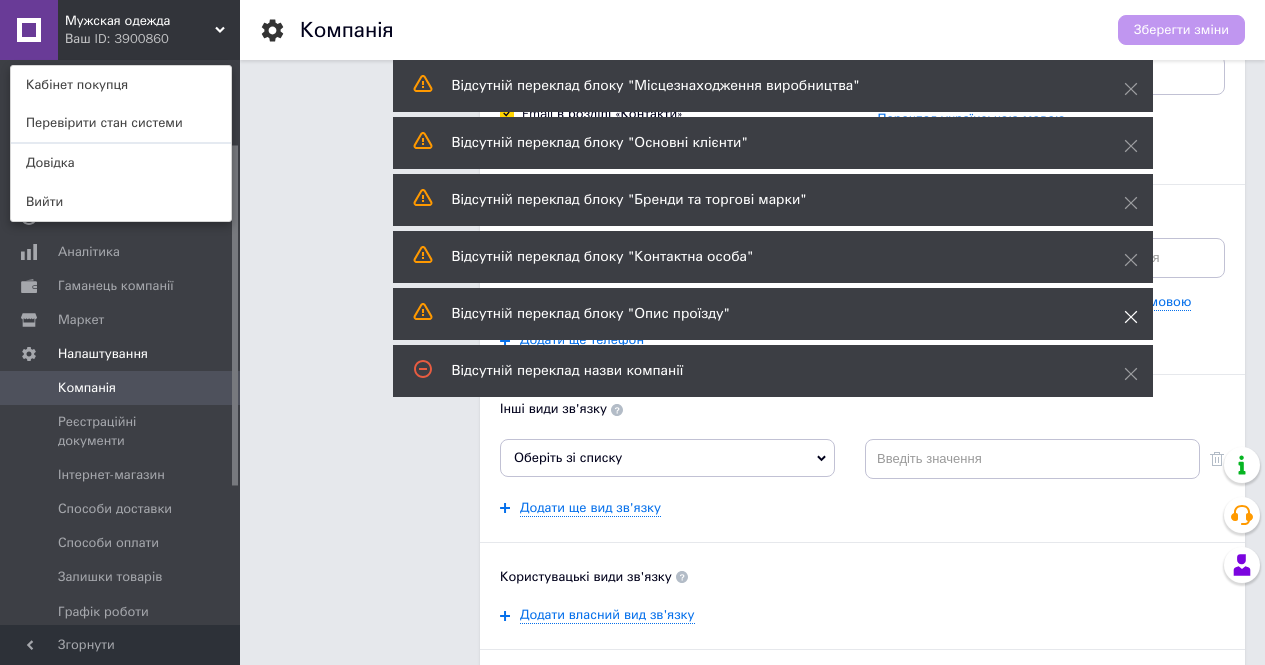 click at bounding box center (1131, 317) 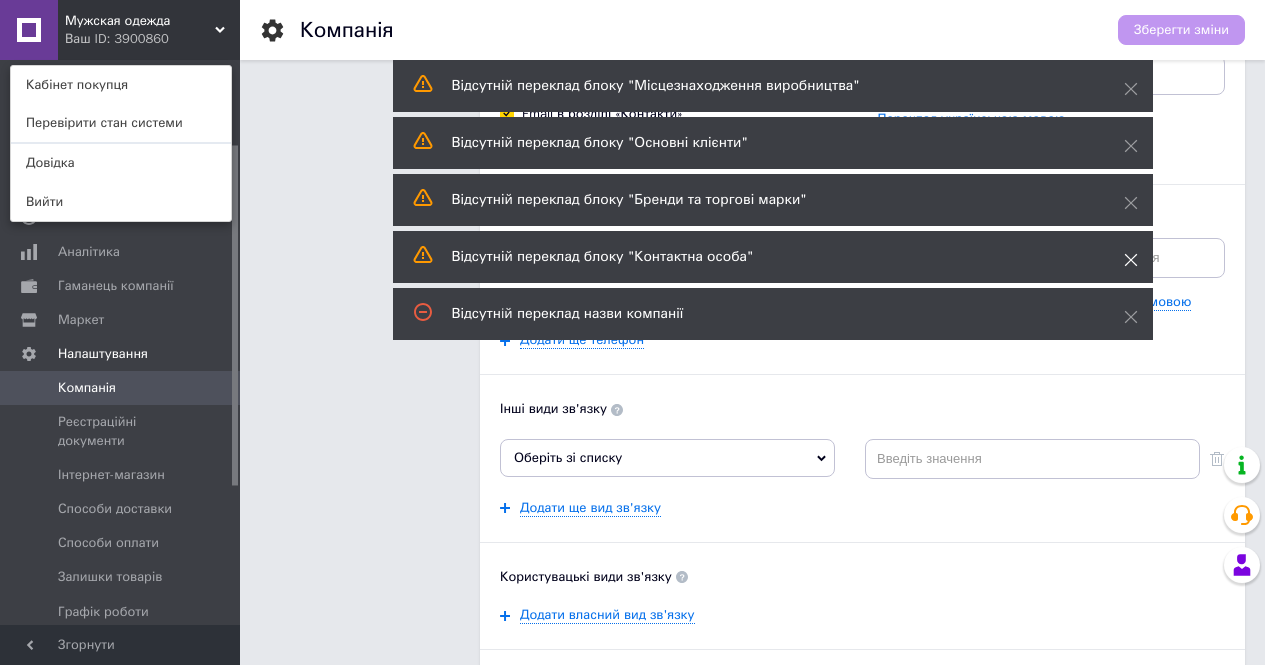 click at bounding box center (1131, 260) 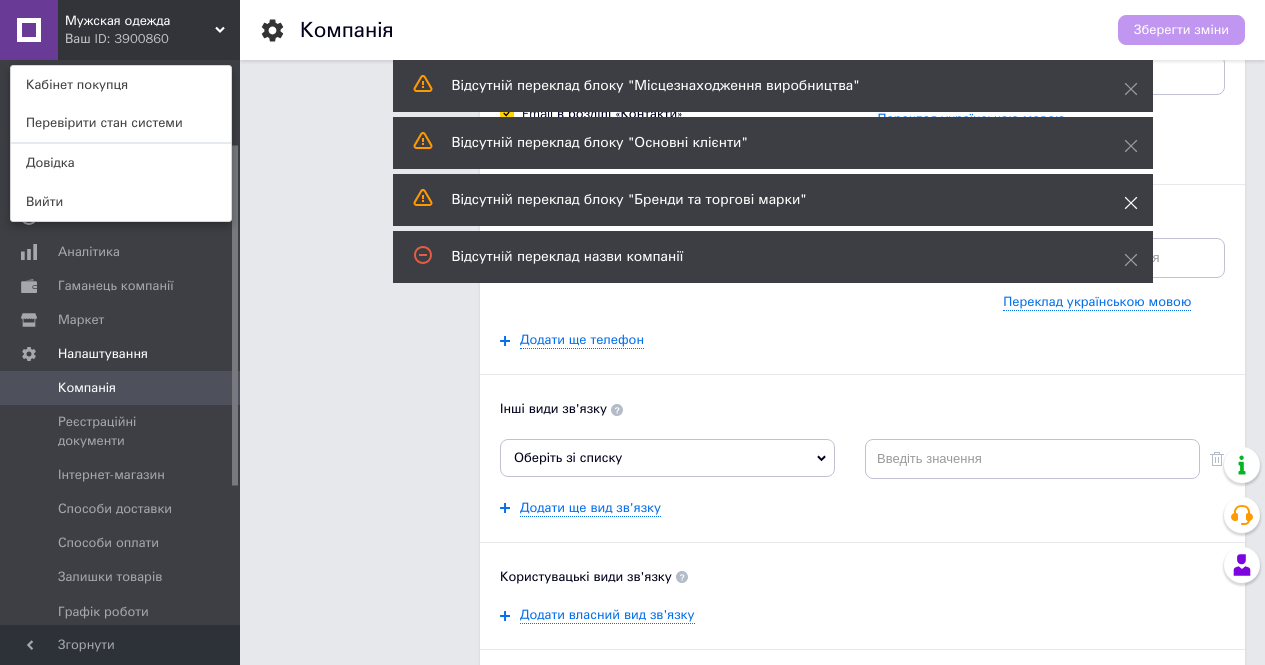 click at bounding box center (1131, 203) 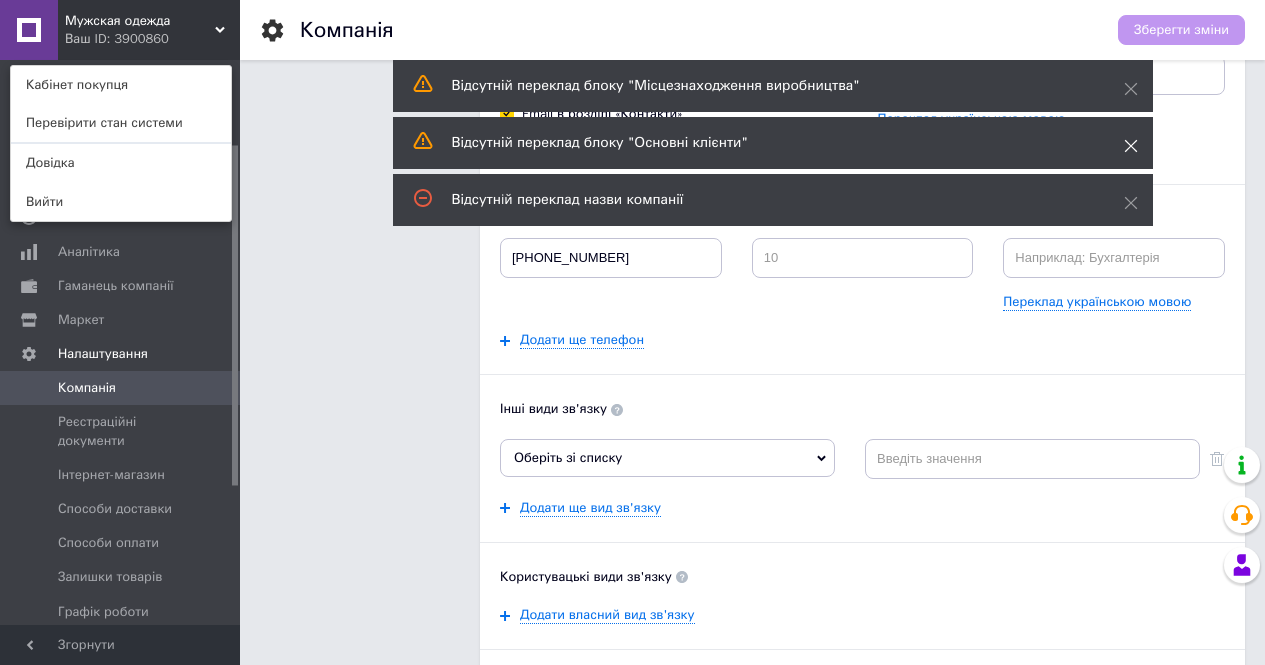 click 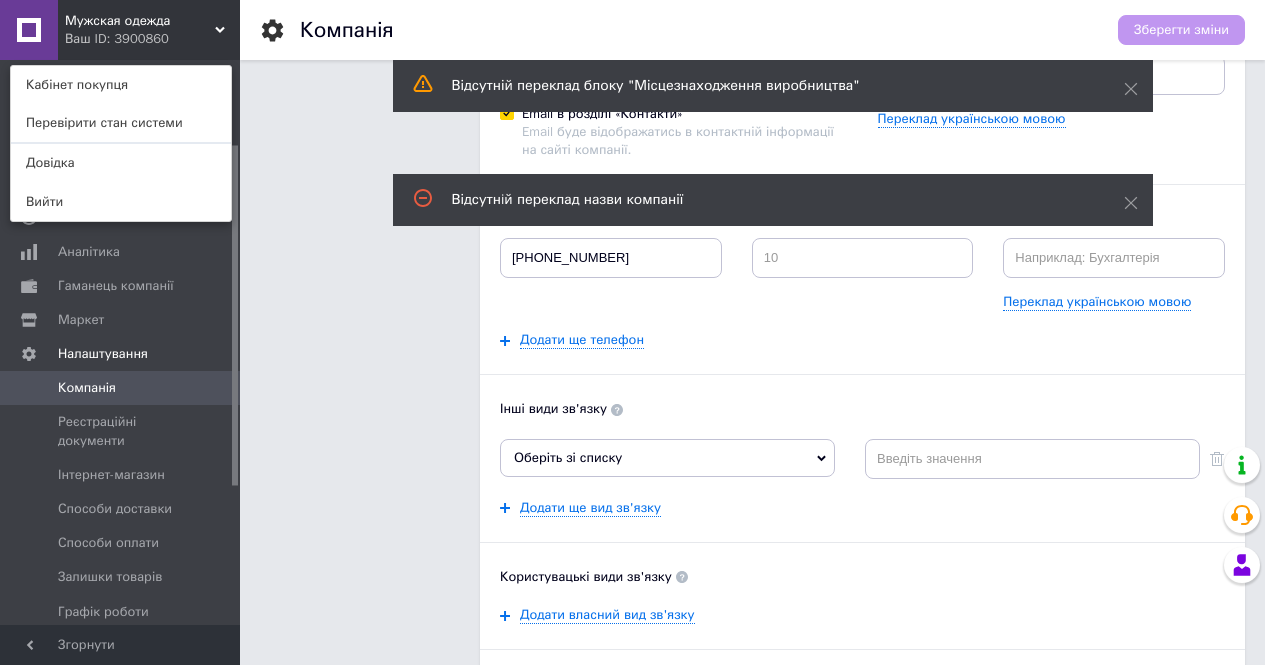 click on "Відсутній переклад блоку "Місцезнаходження виробництва"" at bounding box center [773, 86] 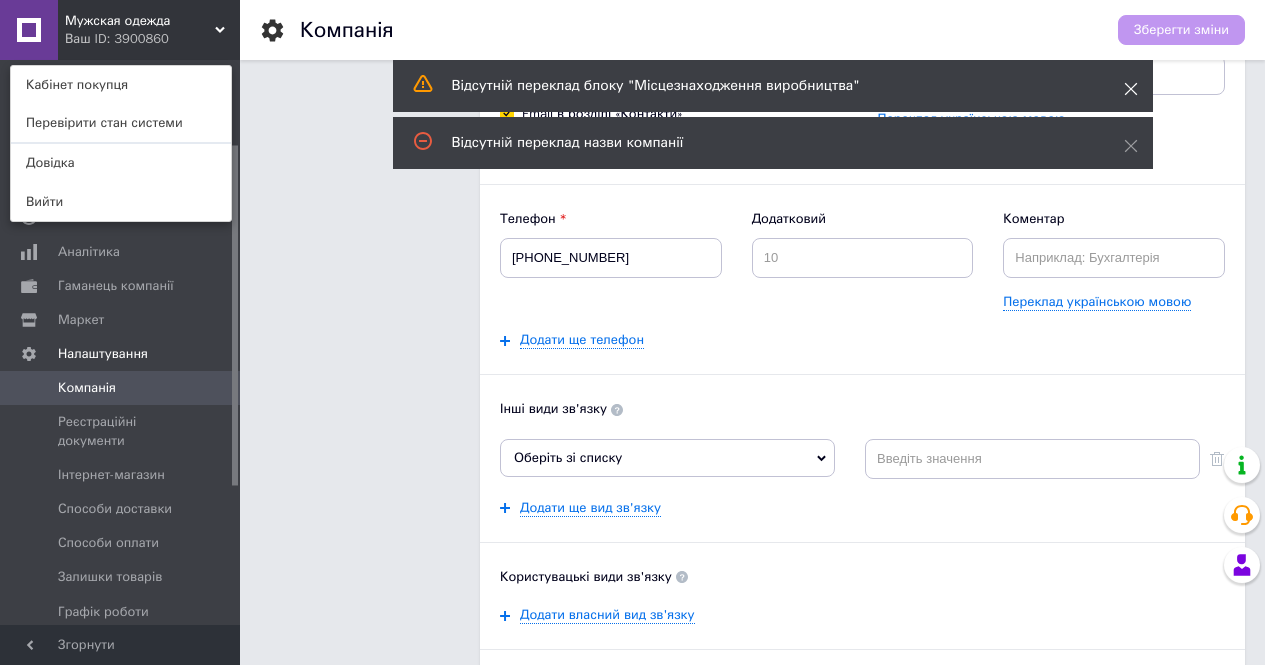 click 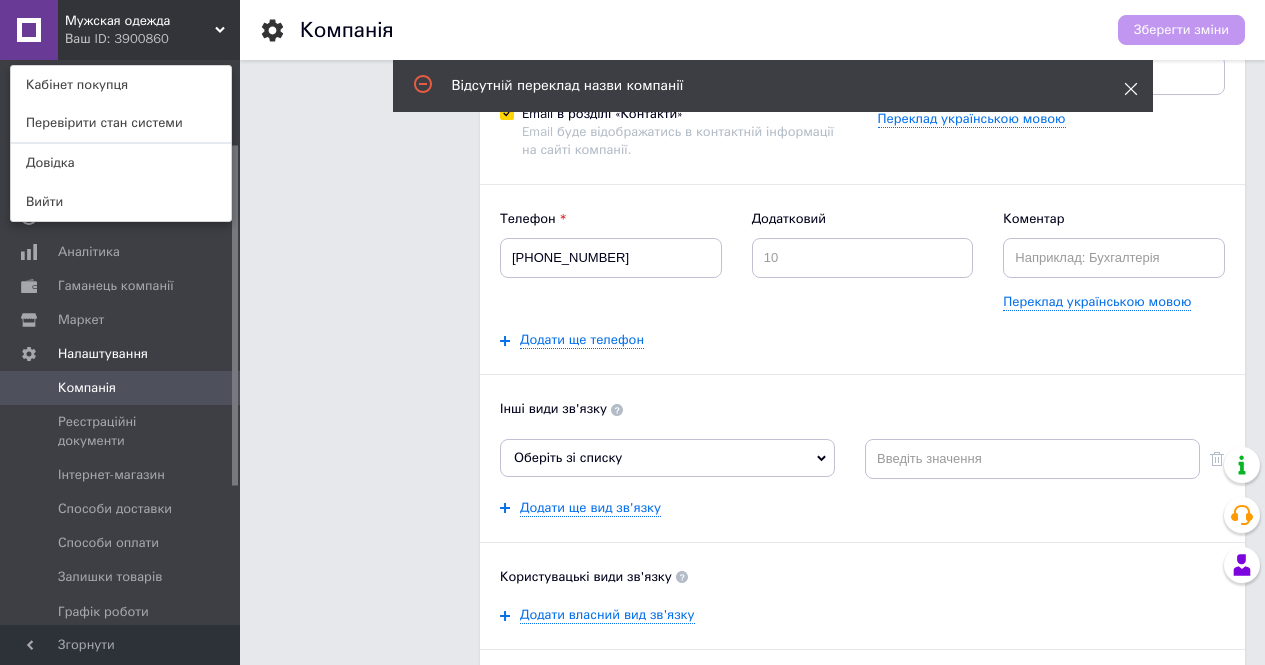 click 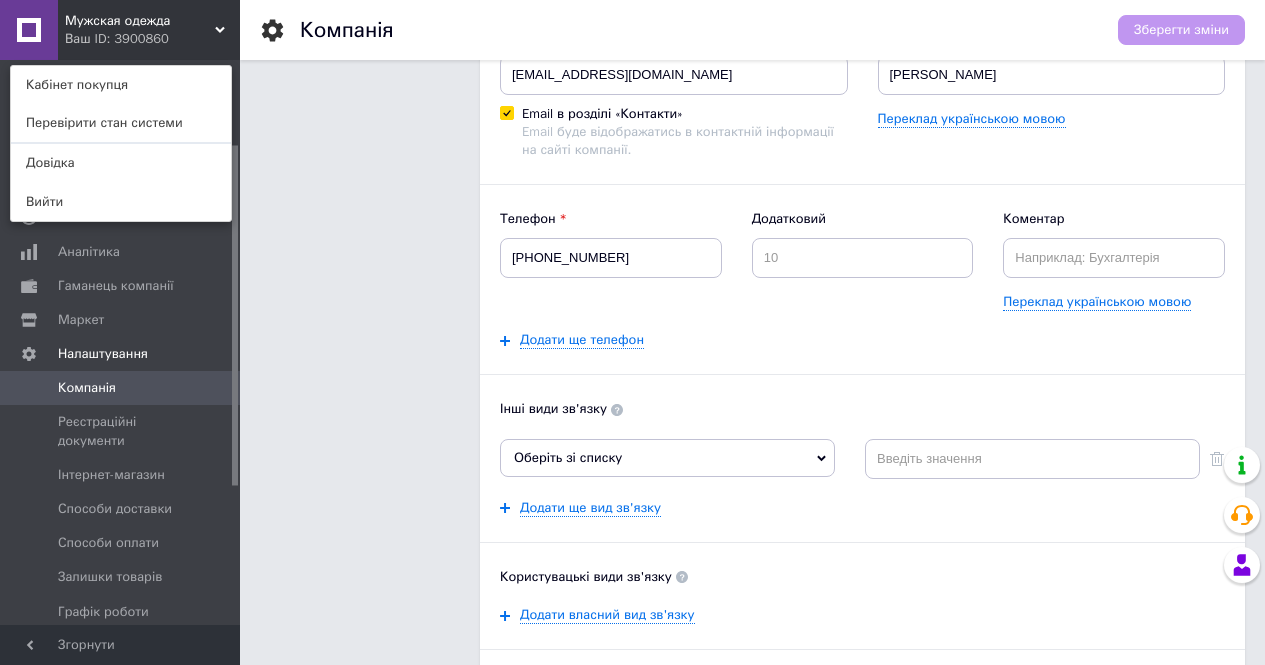 scroll, scrollTop: 0, scrollLeft: 0, axis: both 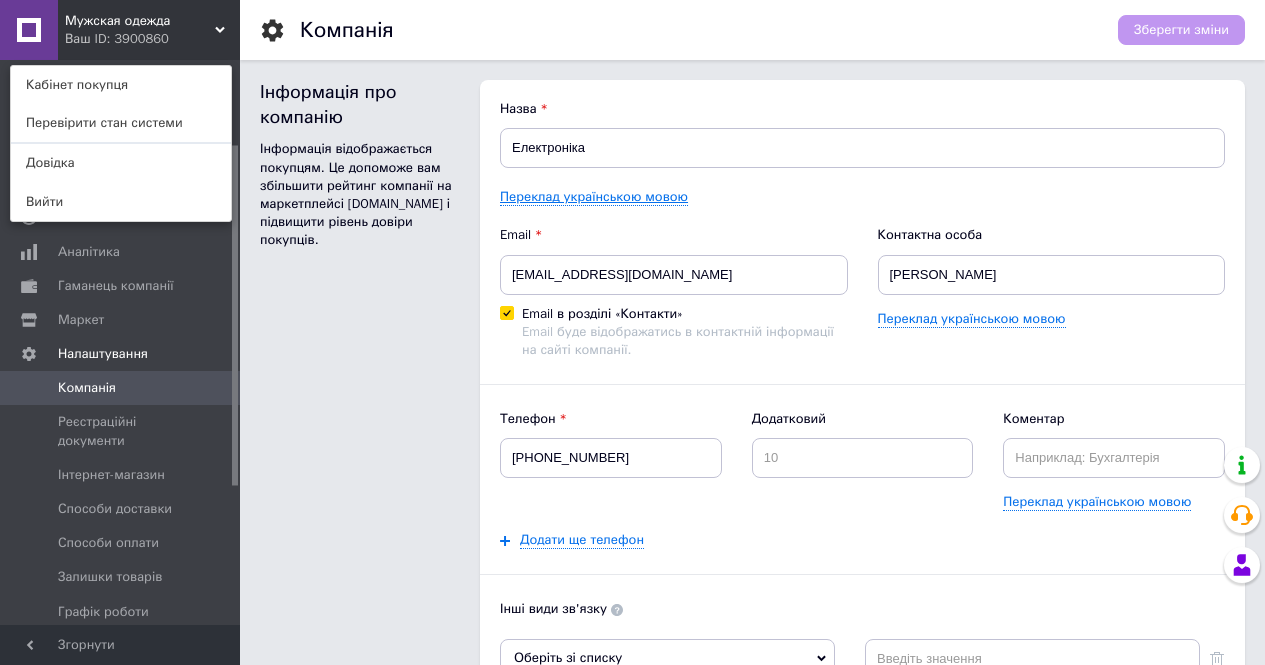 click on "Переклад українською мовою" at bounding box center [594, 197] 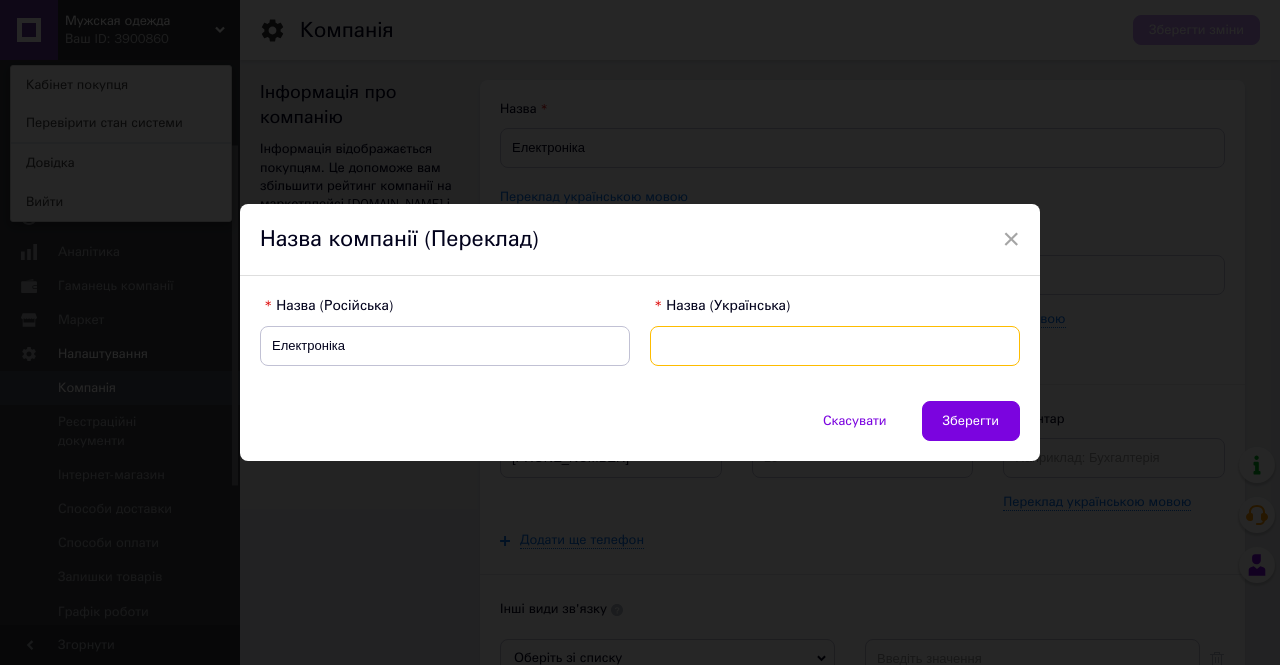 click at bounding box center (835, 346) 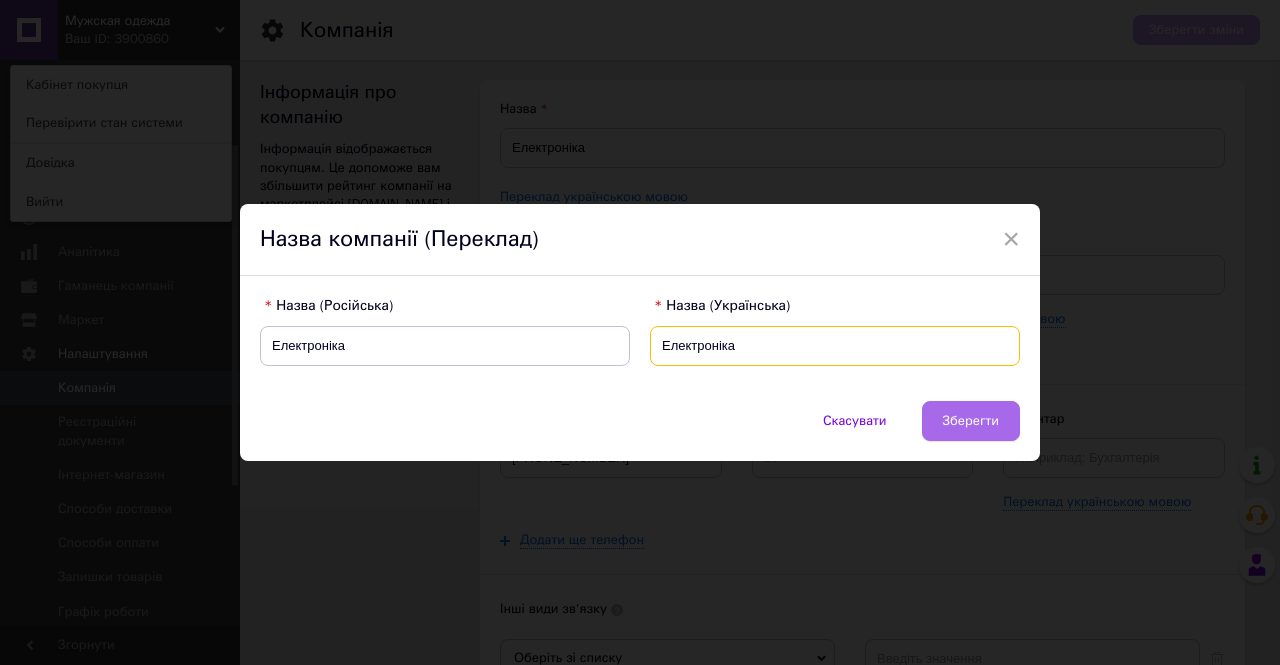 type on "Електроніка" 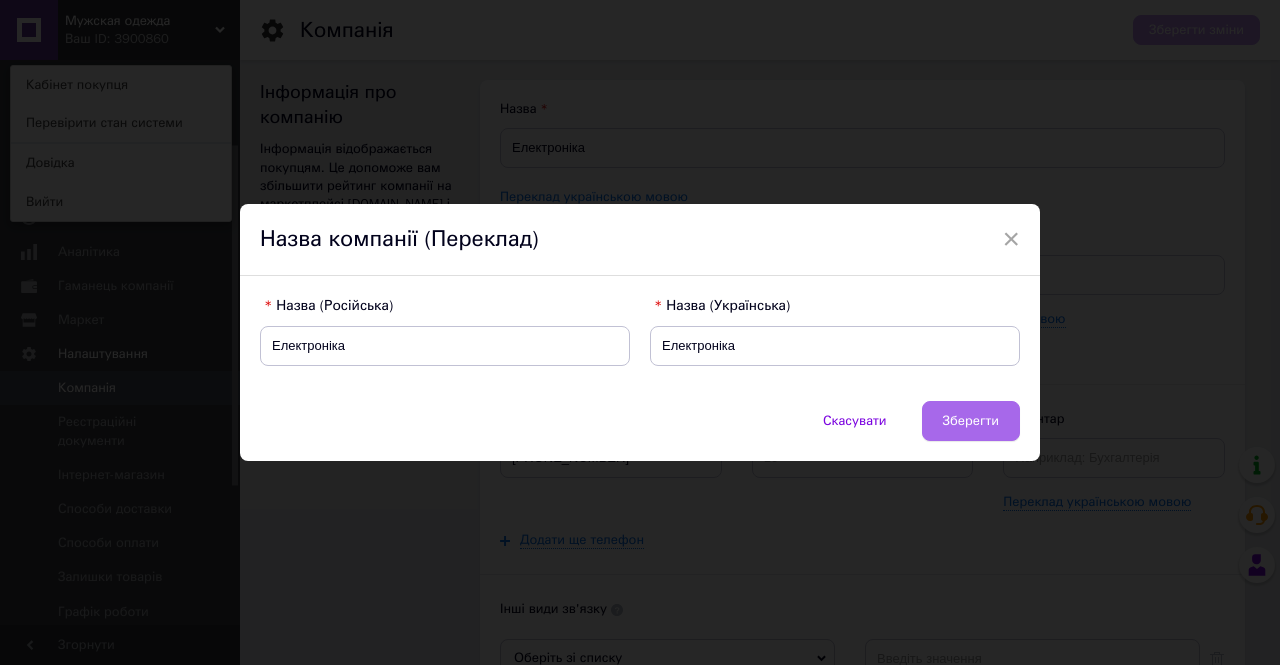 click on "Зберегти" at bounding box center (971, 421) 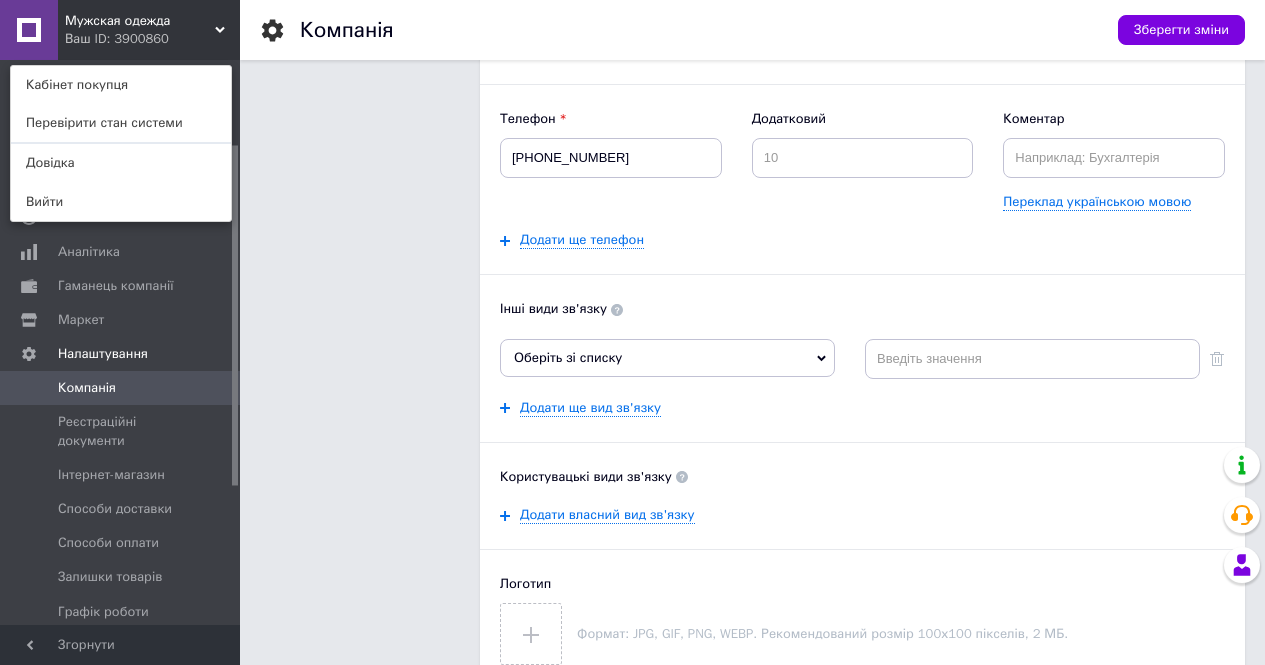 scroll, scrollTop: 0, scrollLeft: 0, axis: both 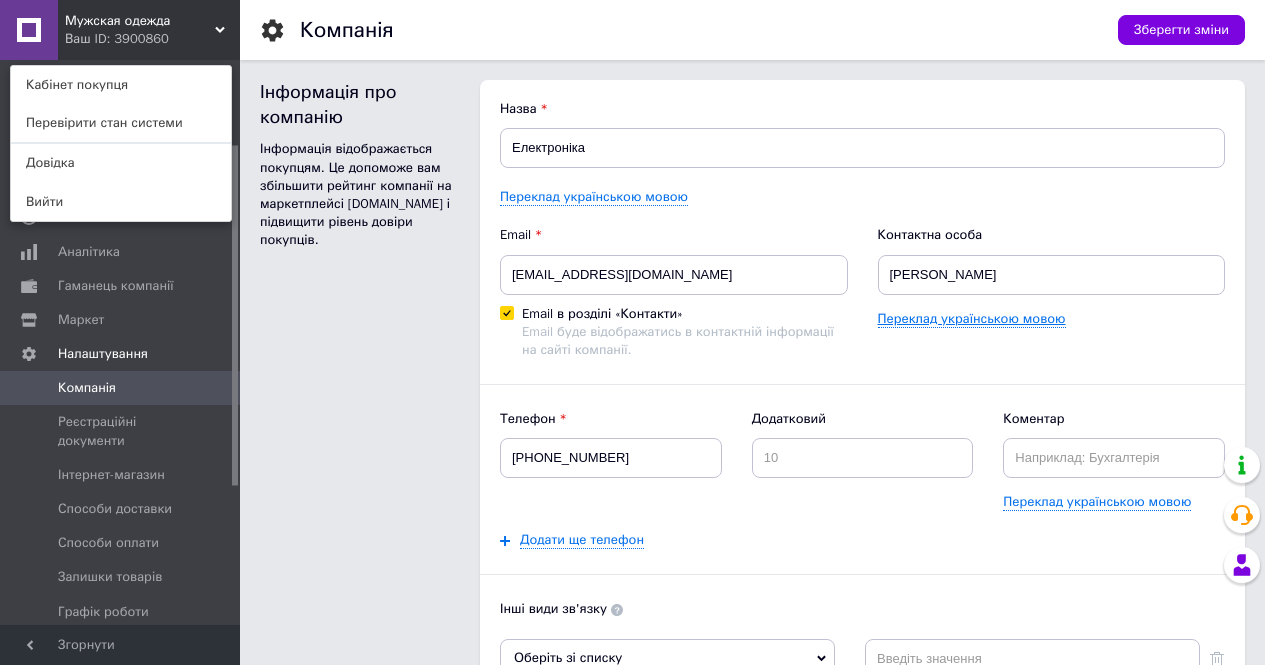 click on "Переклад українською мовою" at bounding box center (972, 319) 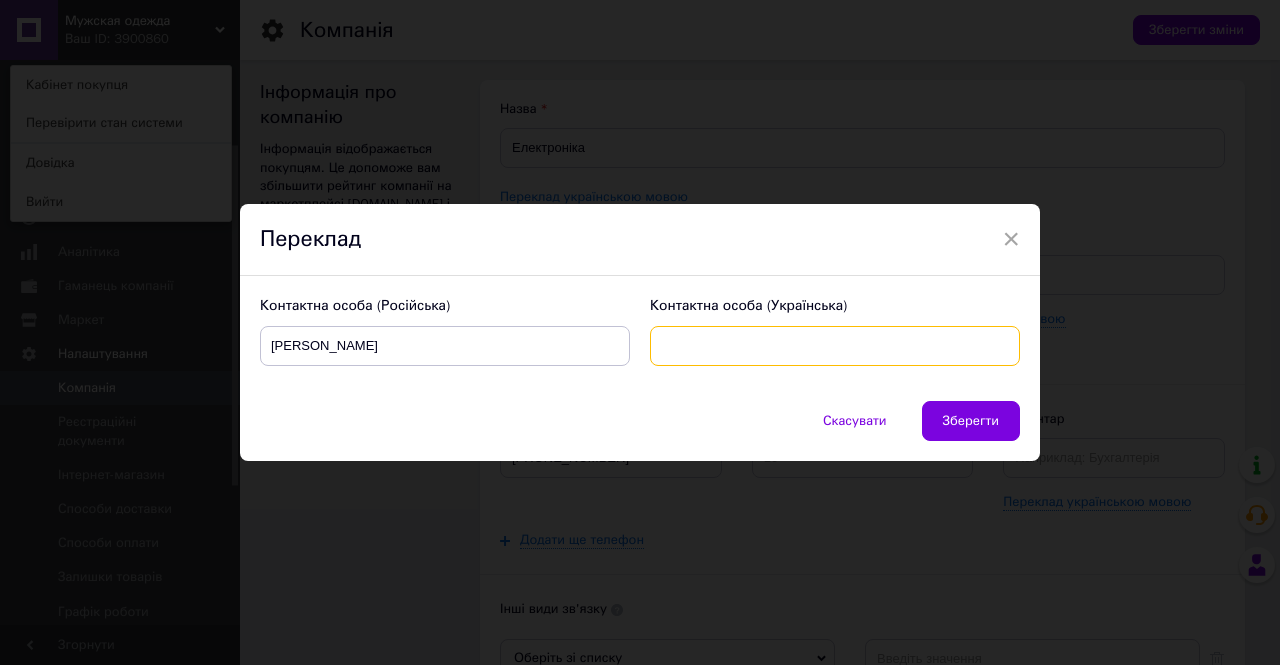 click at bounding box center [835, 346] 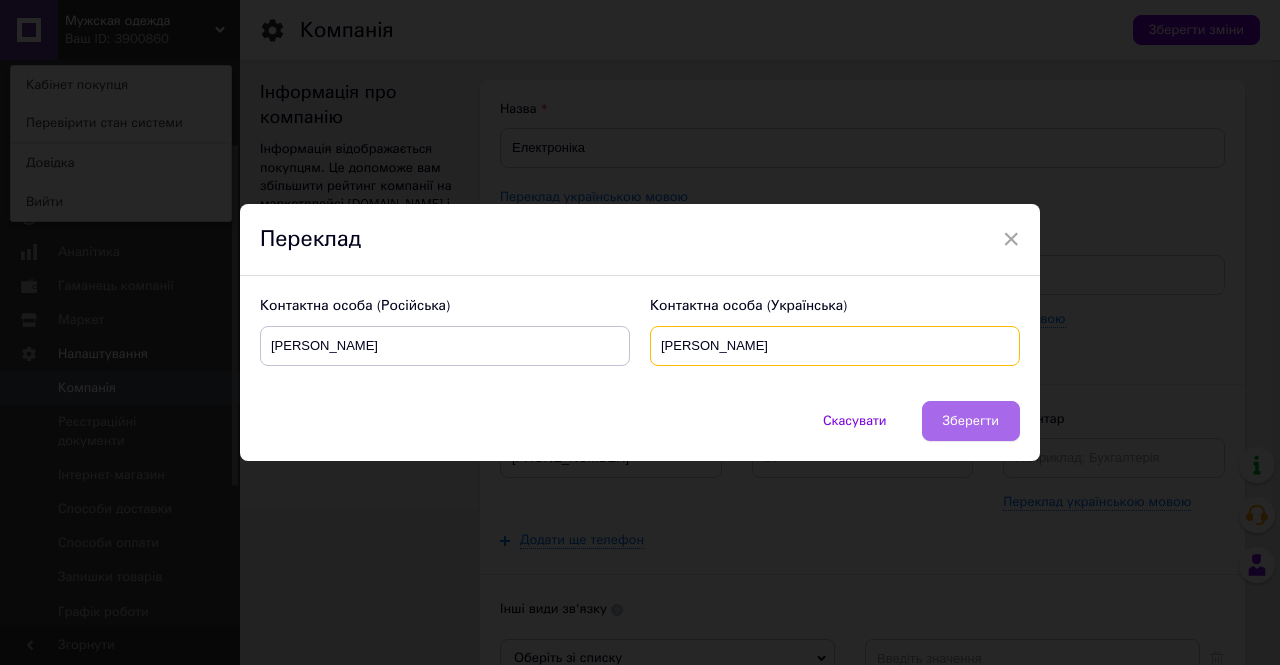 type on "Козіч Богдан" 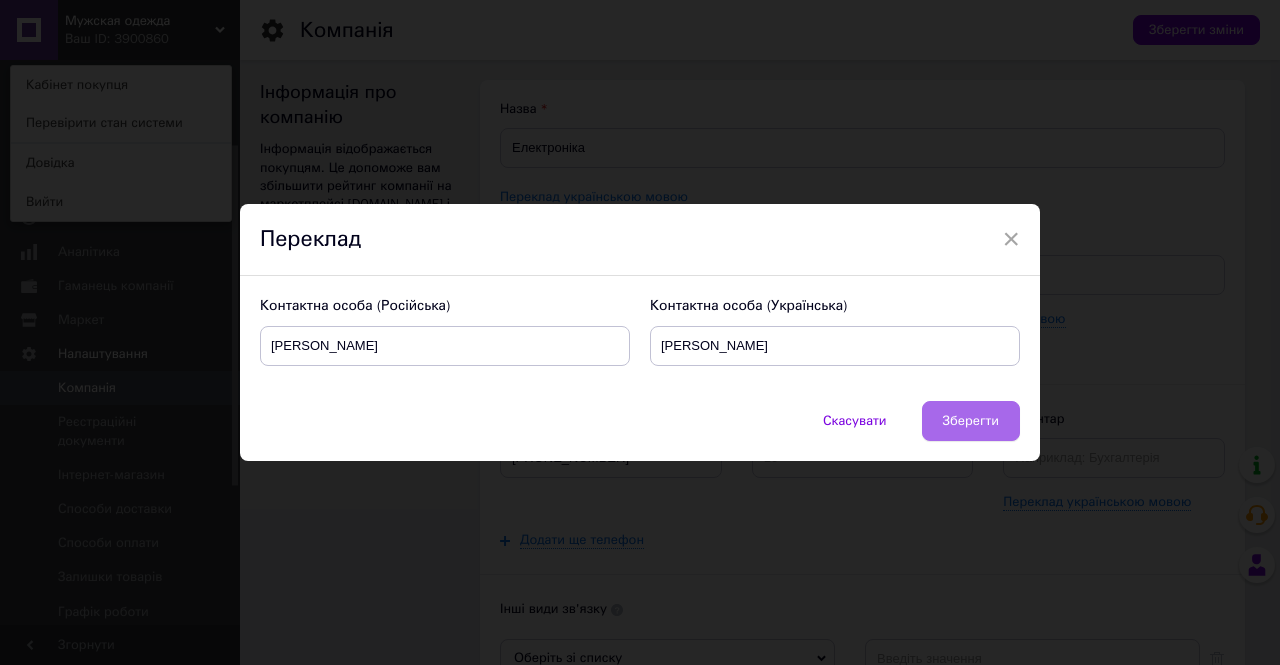 click on "Зберегти" at bounding box center [971, 421] 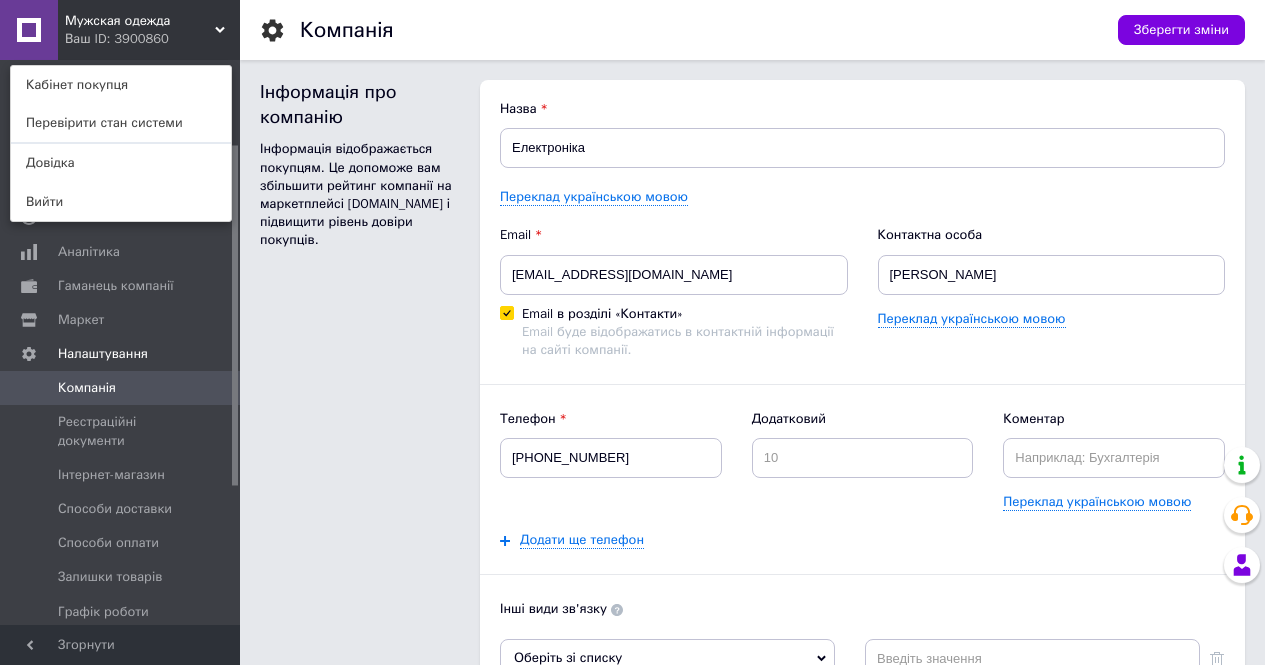 scroll, scrollTop: 100, scrollLeft: 0, axis: vertical 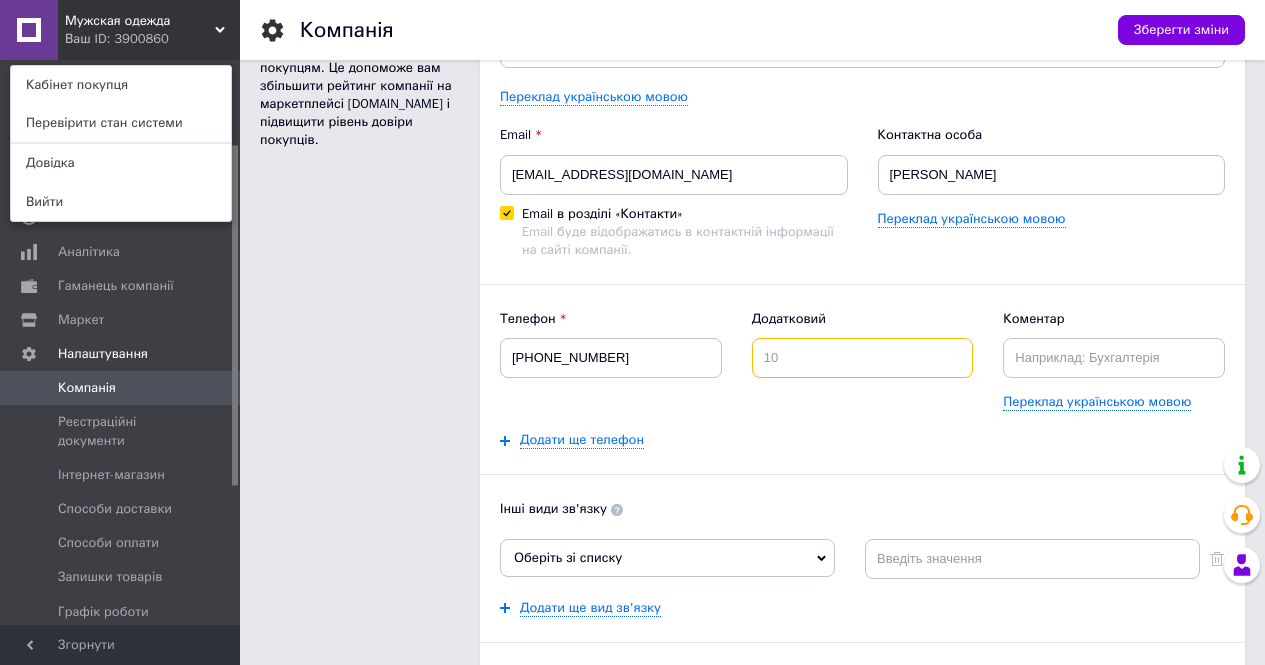 click at bounding box center (863, 358) 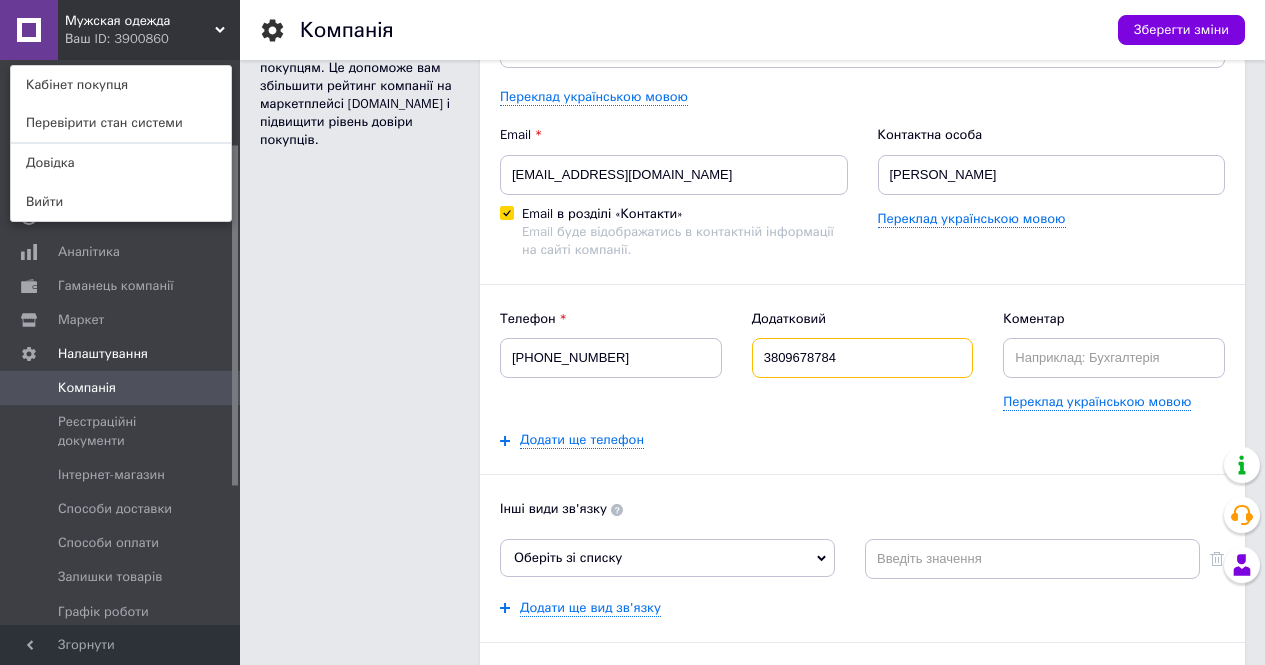 drag, startPoint x: 777, startPoint y: 350, endPoint x: 750, endPoint y: 359, distance: 28.460499 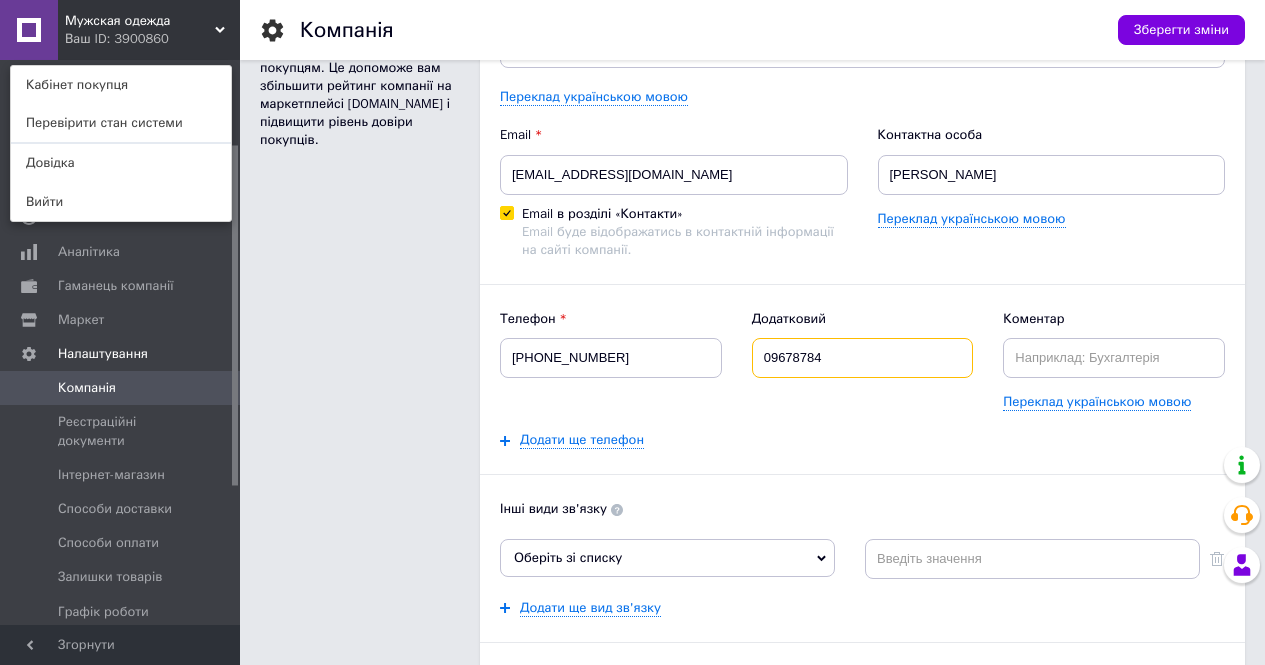 drag, startPoint x: 829, startPoint y: 347, endPoint x: 658, endPoint y: 380, distance: 174.1551 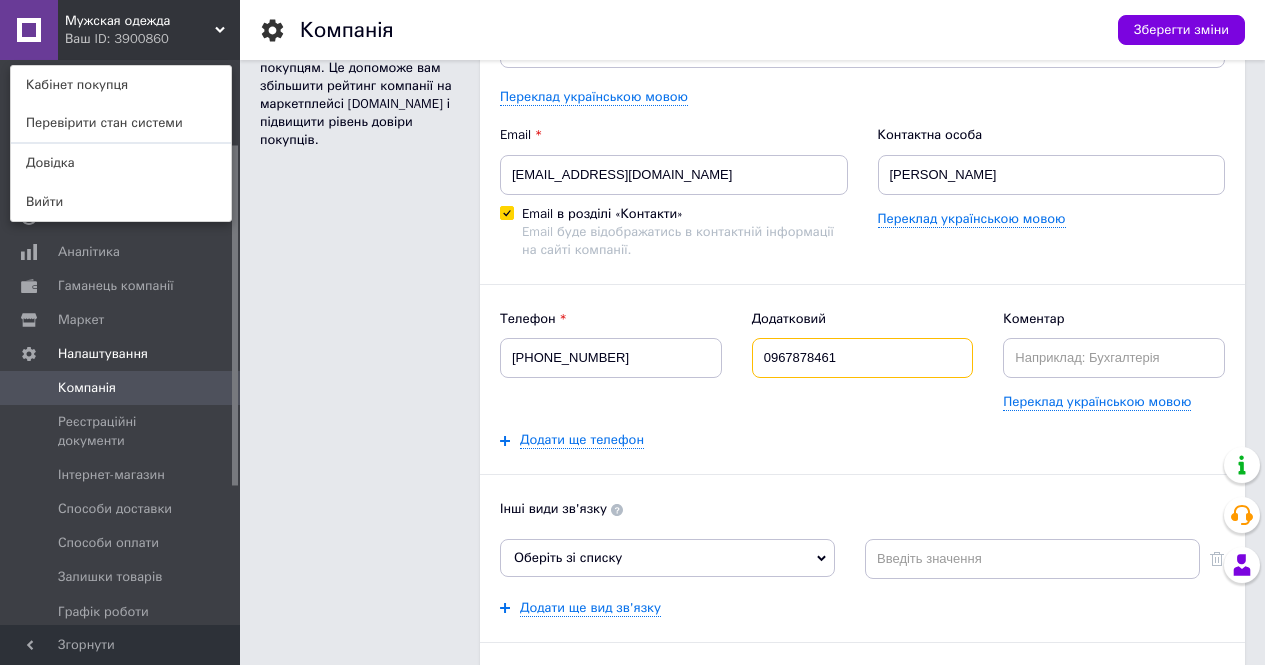 type on "0967878461" 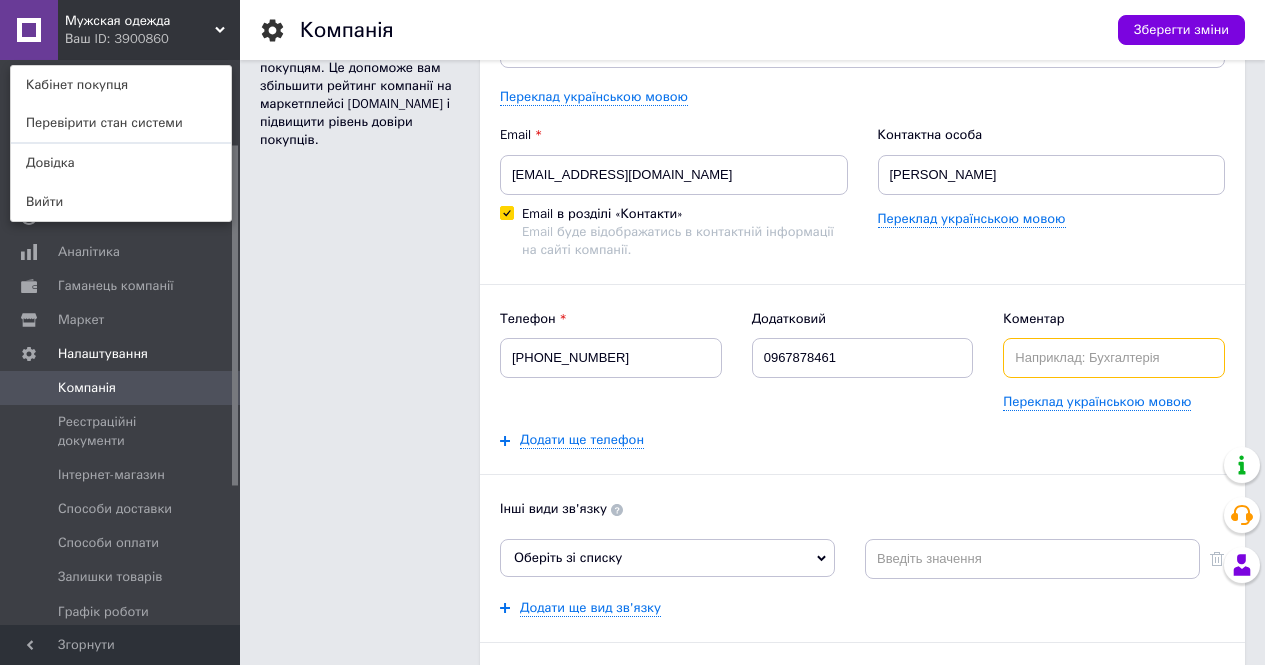 click at bounding box center (1114, 358) 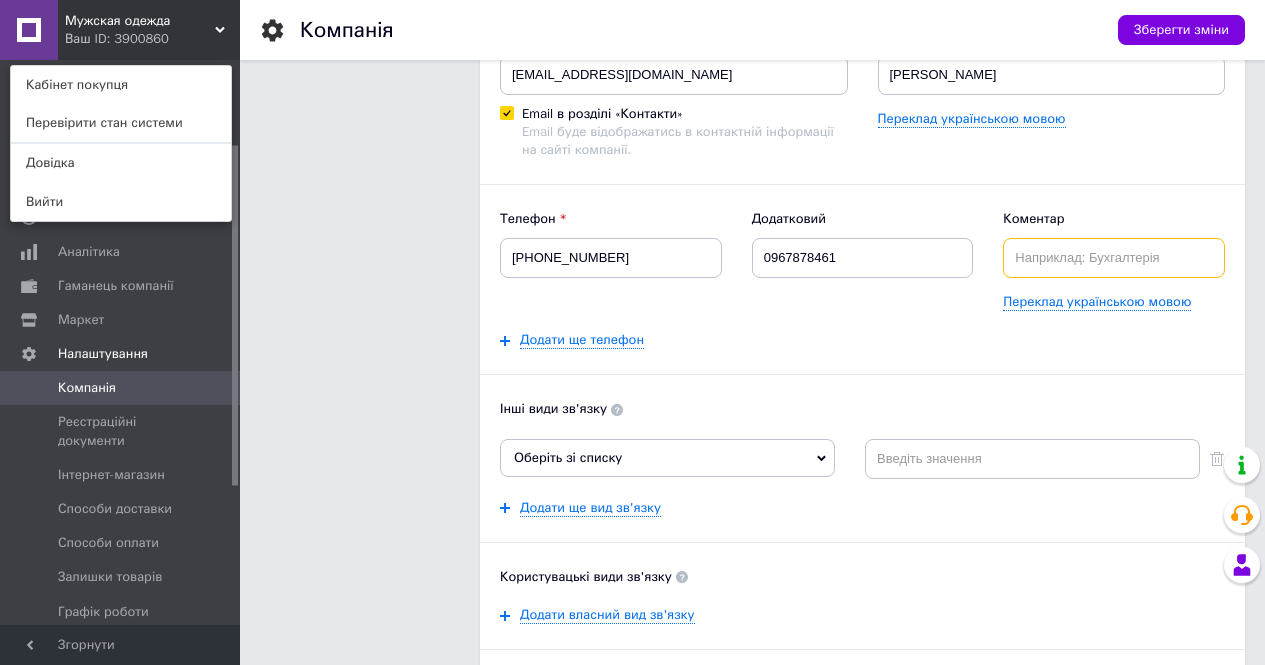 scroll, scrollTop: 300, scrollLeft: 0, axis: vertical 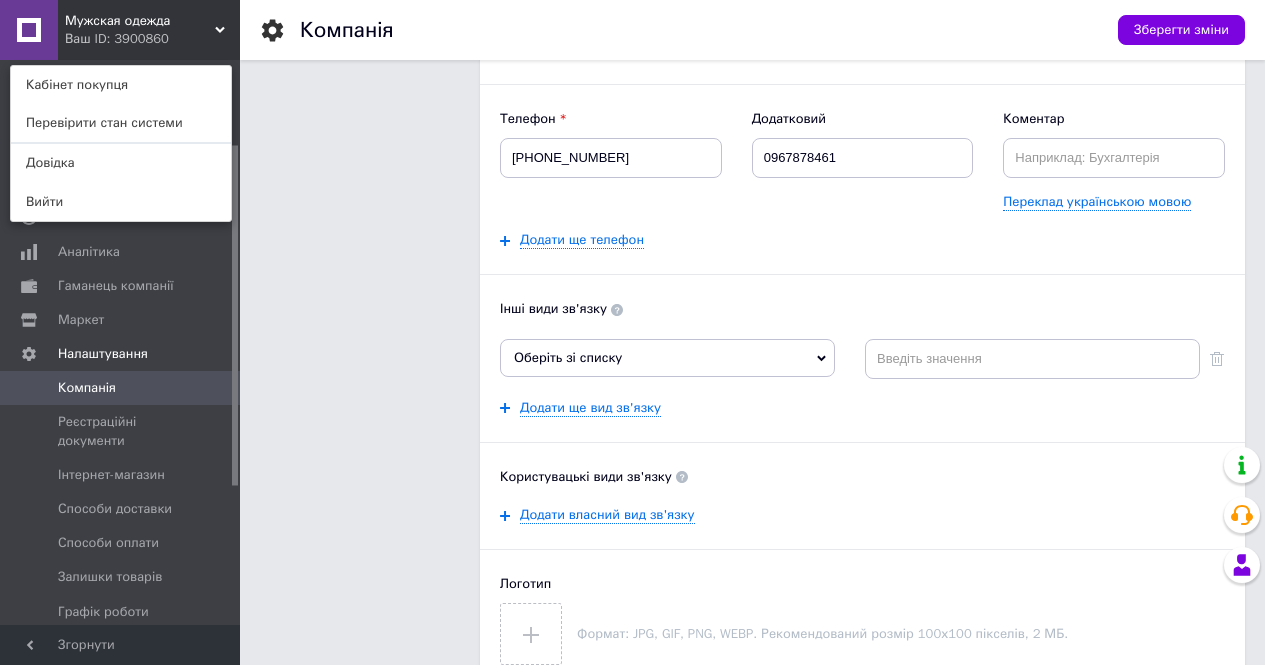 click on "Оберіть зі списку" at bounding box center [667, 358] 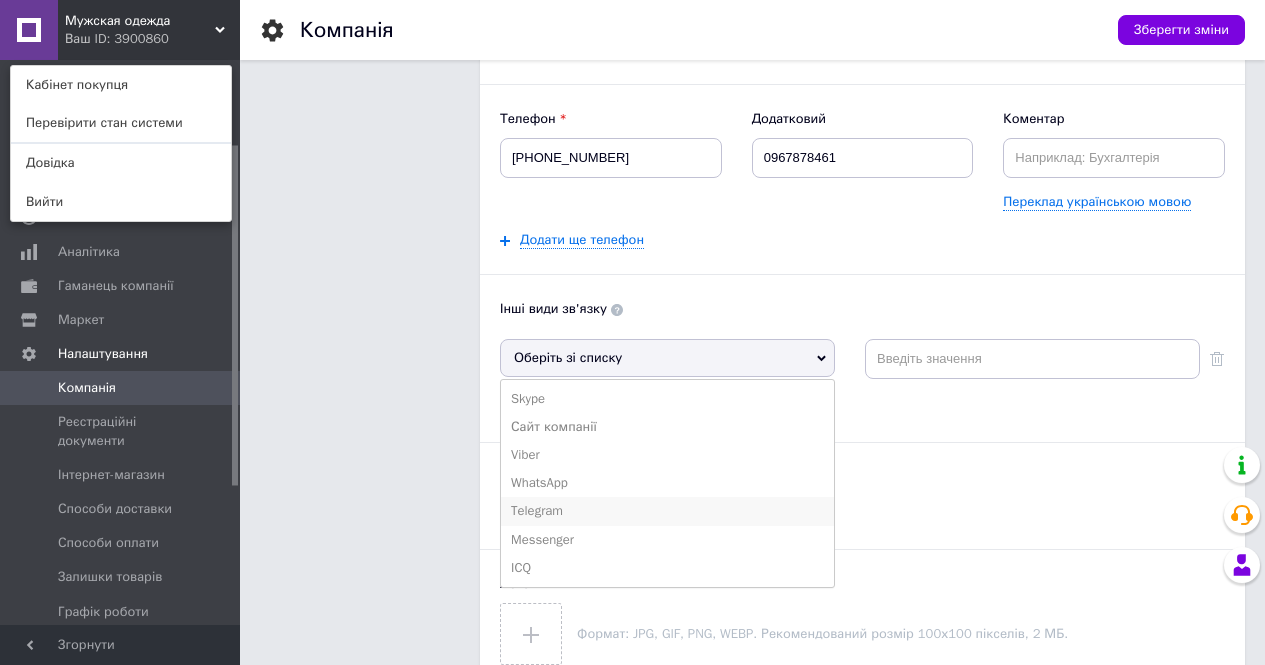 click on "Telegram" at bounding box center [667, 511] 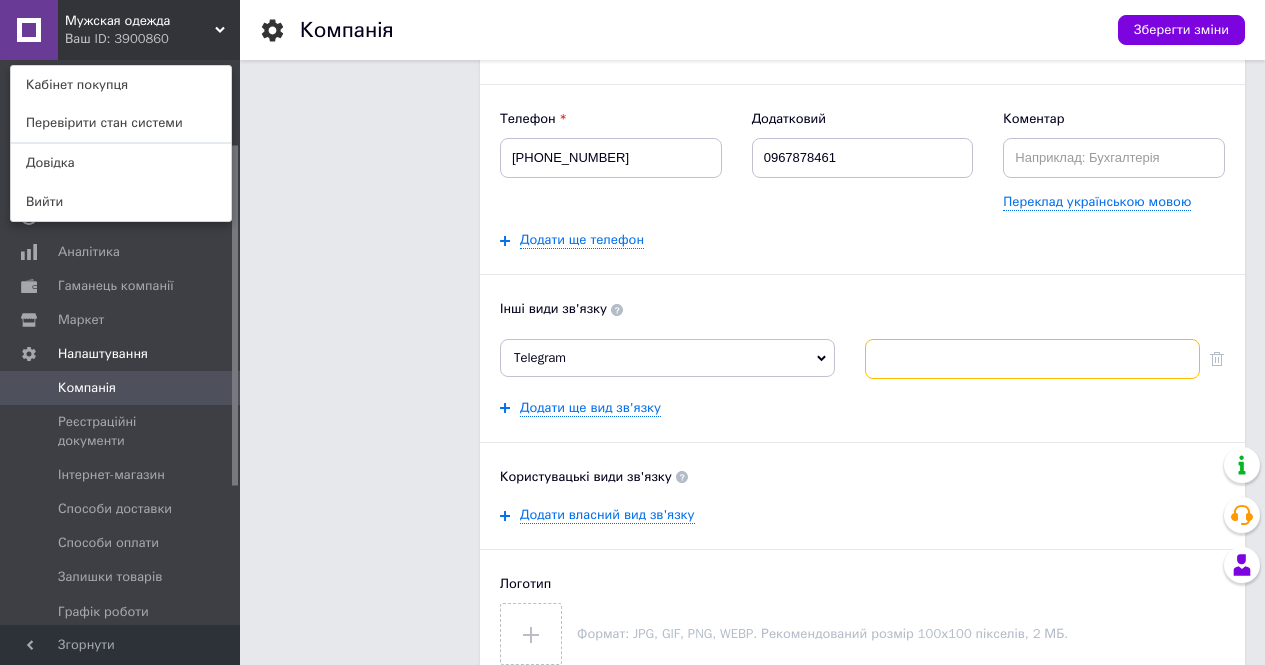 click at bounding box center (1032, 359) 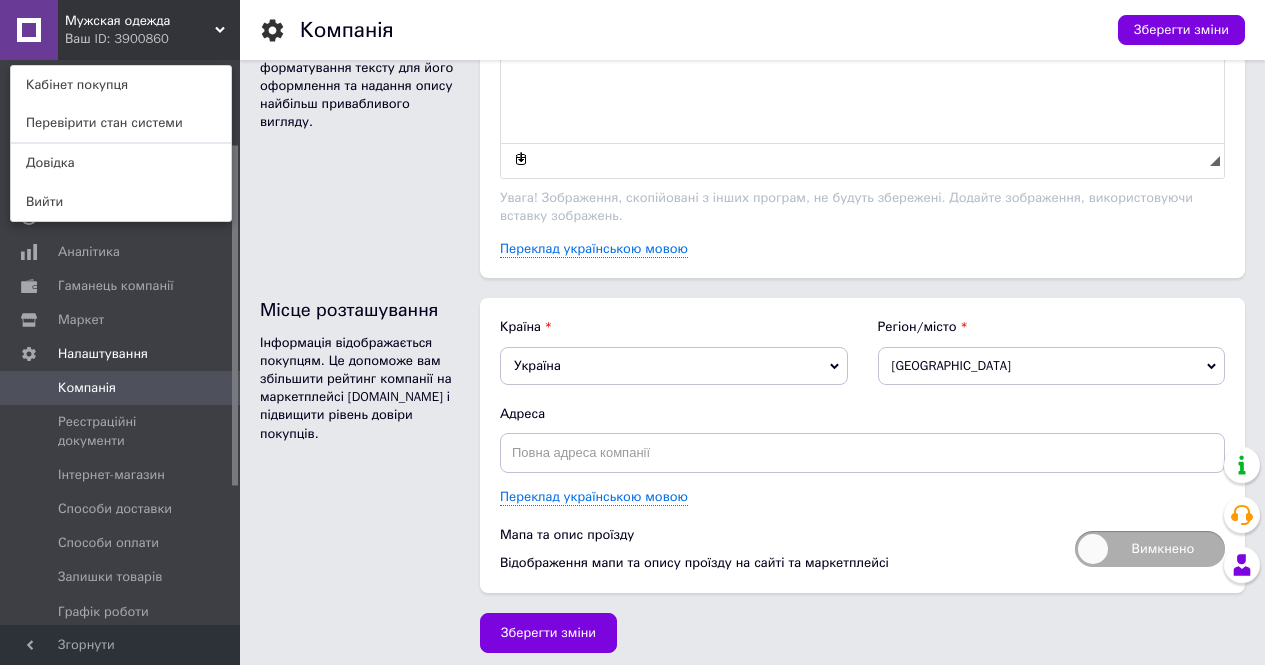 scroll, scrollTop: 1204, scrollLeft: 0, axis: vertical 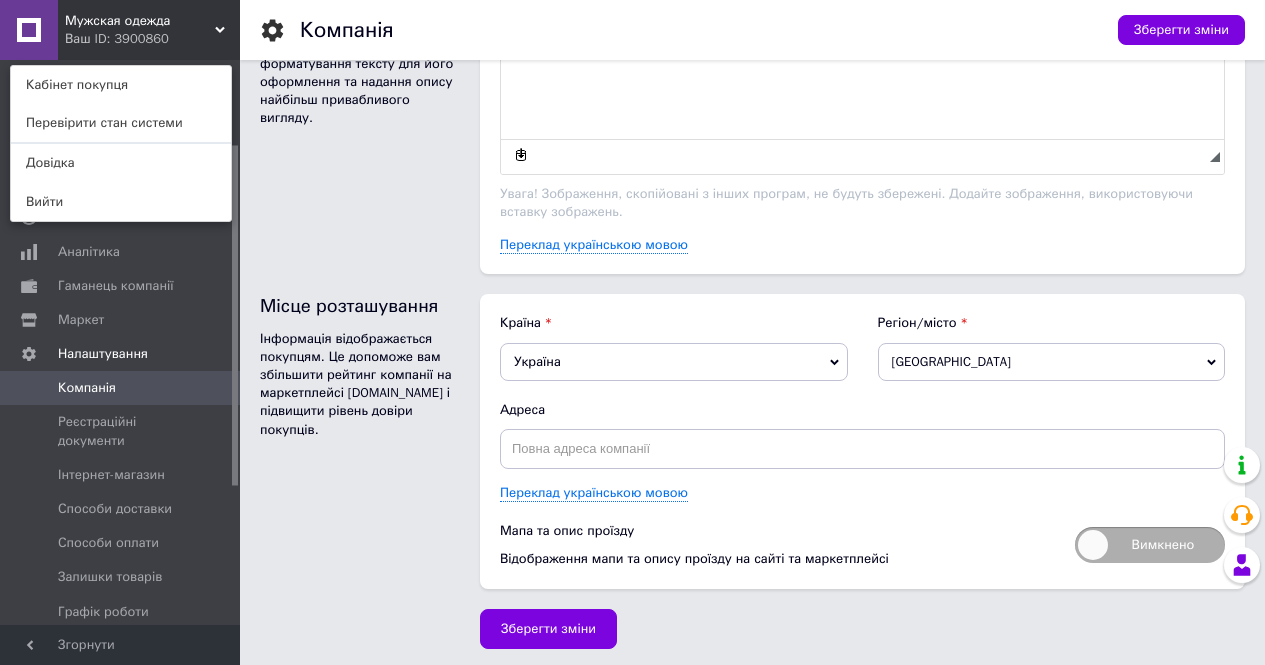 type on "Bogdan_kozich13" 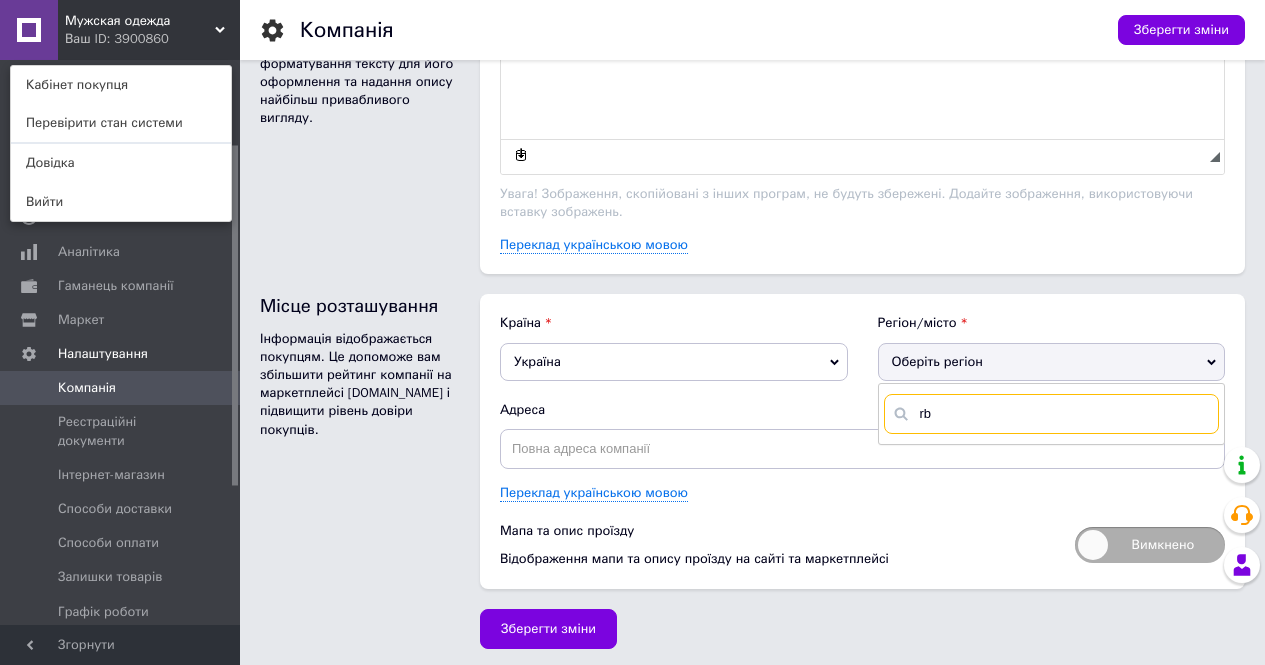 type on "r" 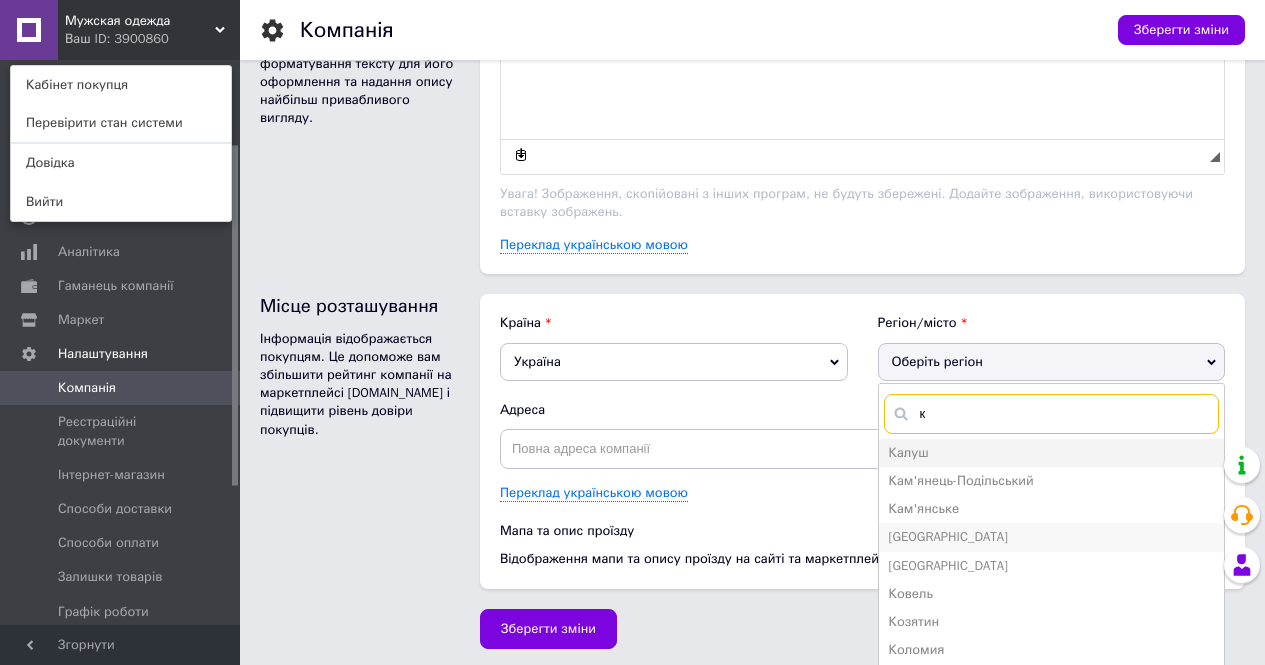 type on "к" 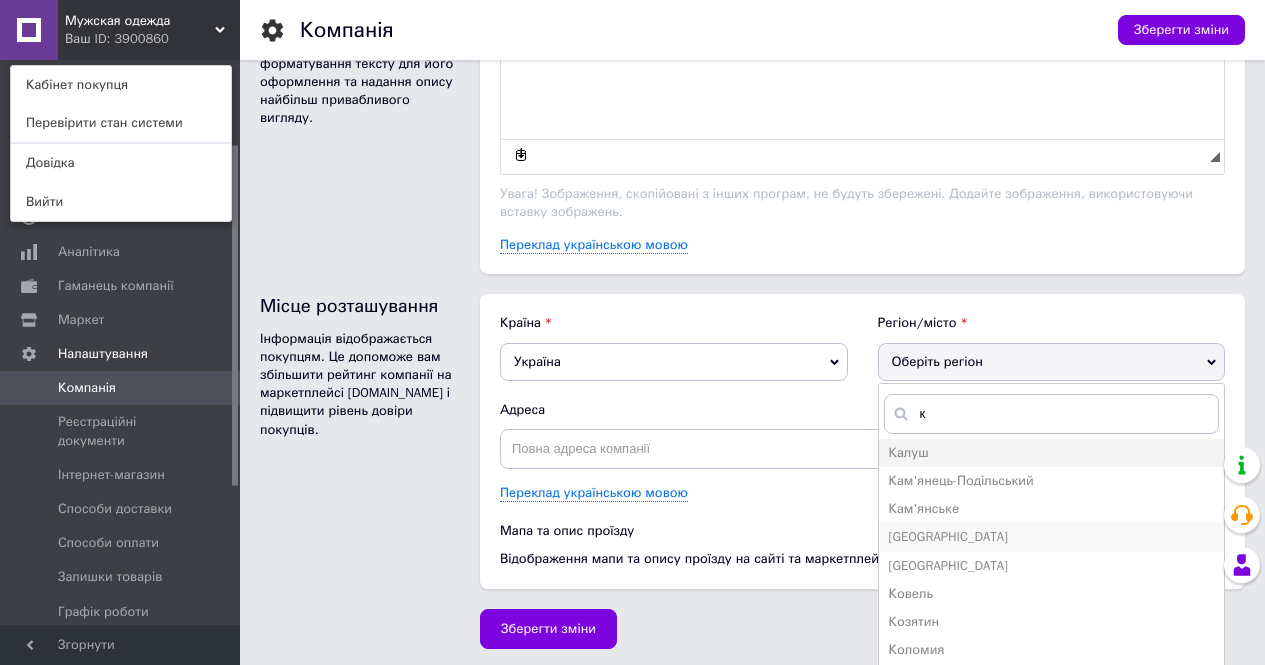 click on "Київ" at bounding box center [1052, 537] 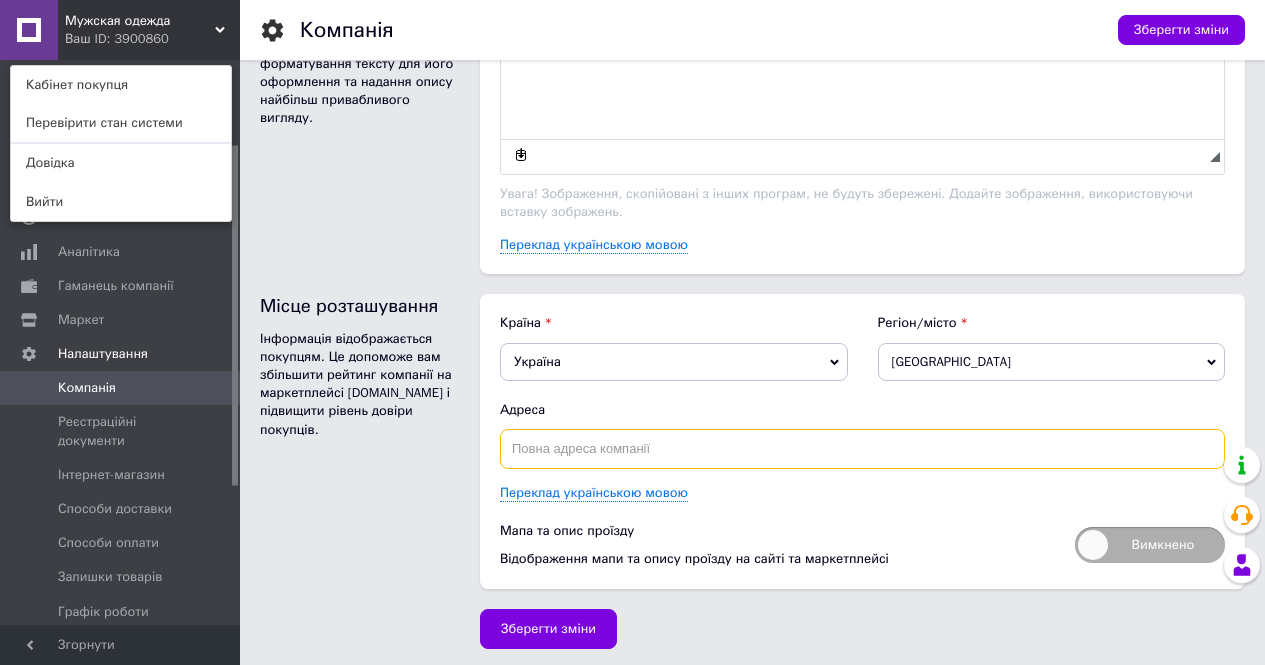 click at bounding box center [862, 449] 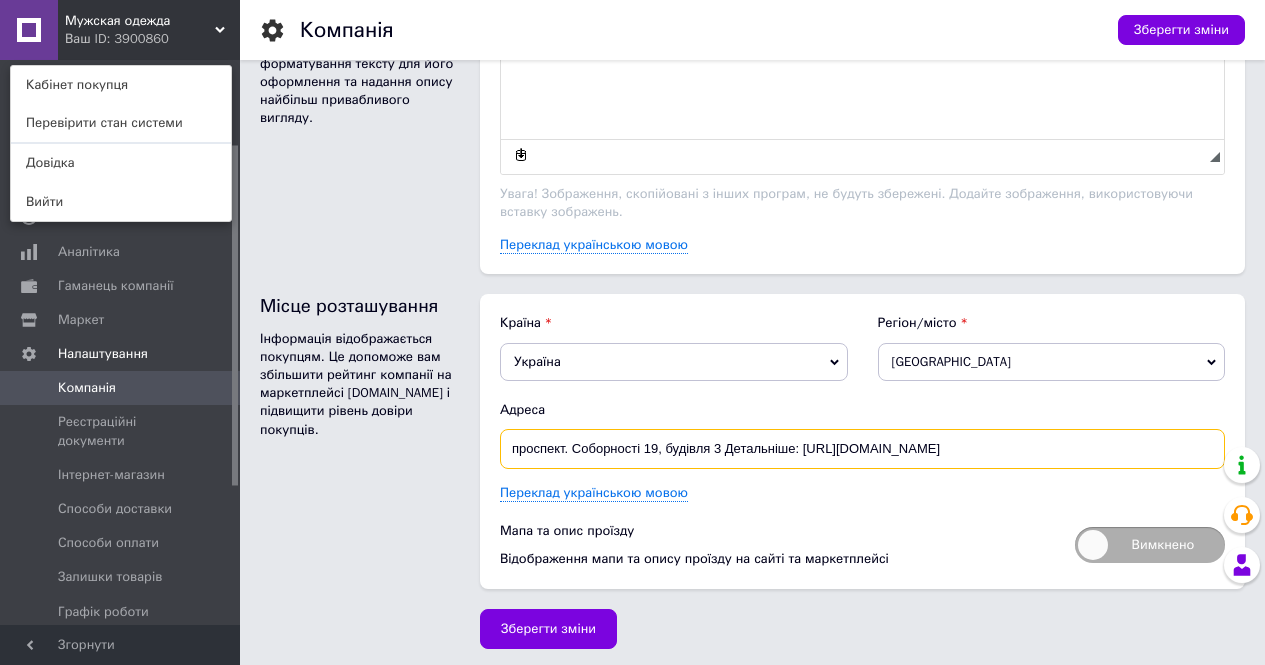 drag, startPoint x: 763, startPoint y: 445, endPoint x: 1069, endPoint y: 439, distance: 306.0588 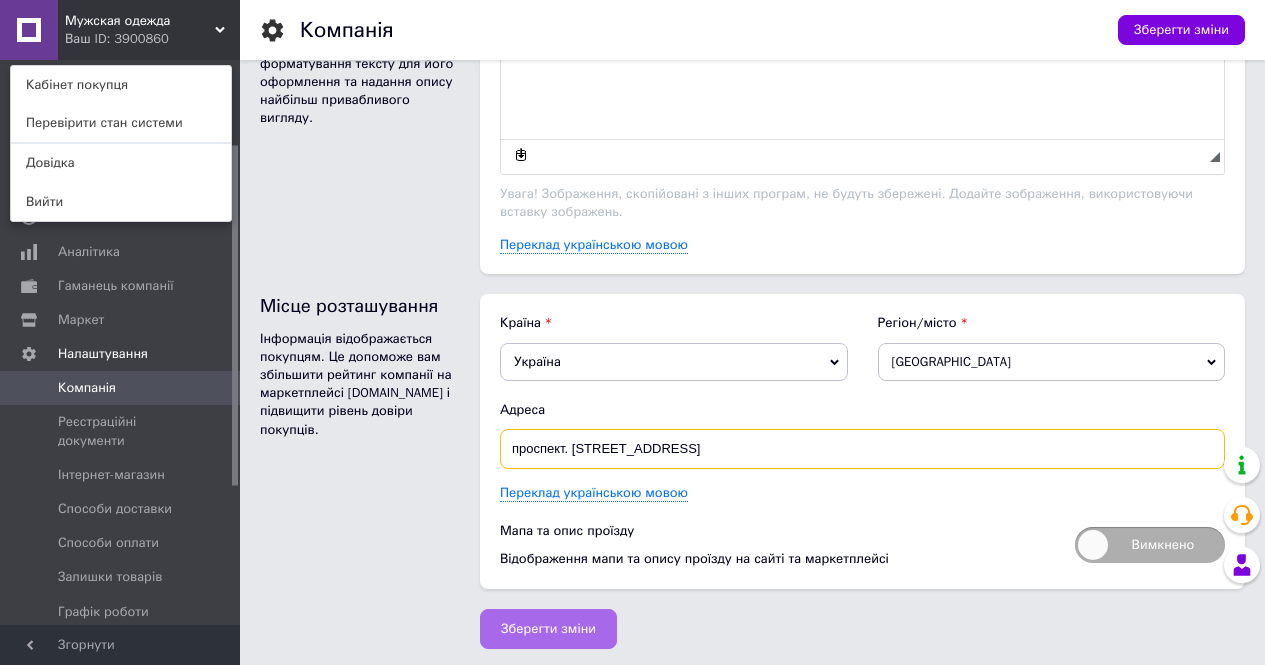 type on "проспект. Соборності 19, будівля 3" 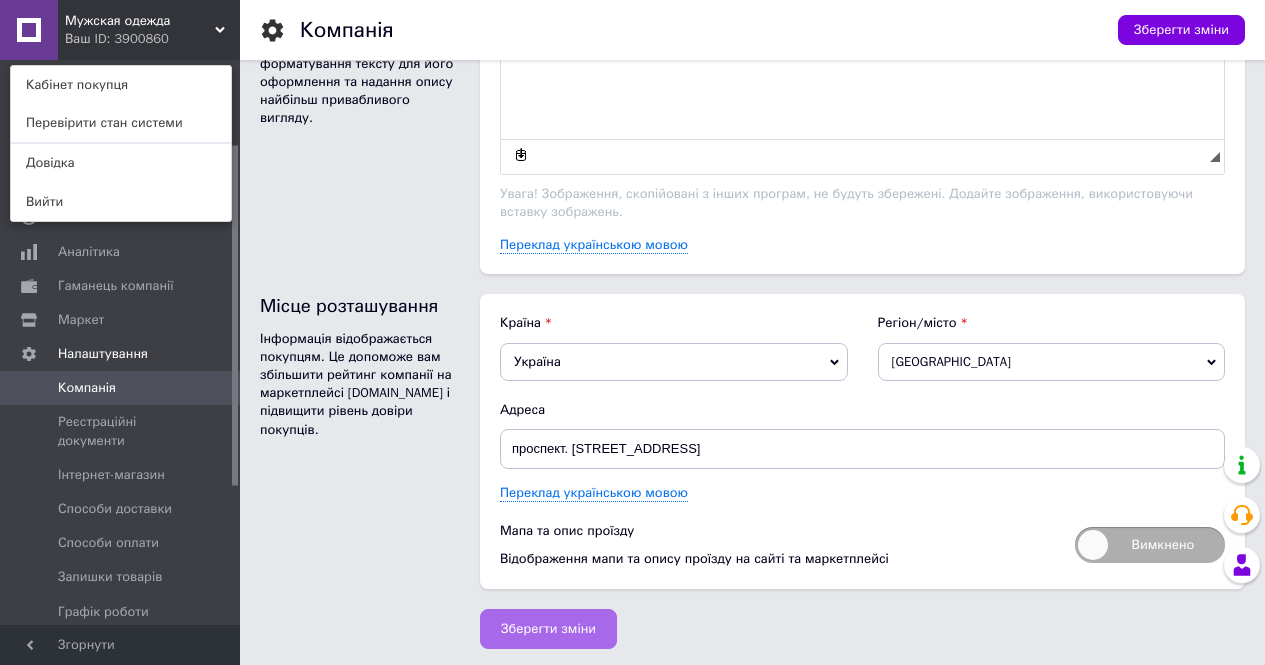 click on "Зберегти зміни" at bounding box center (548, 629) 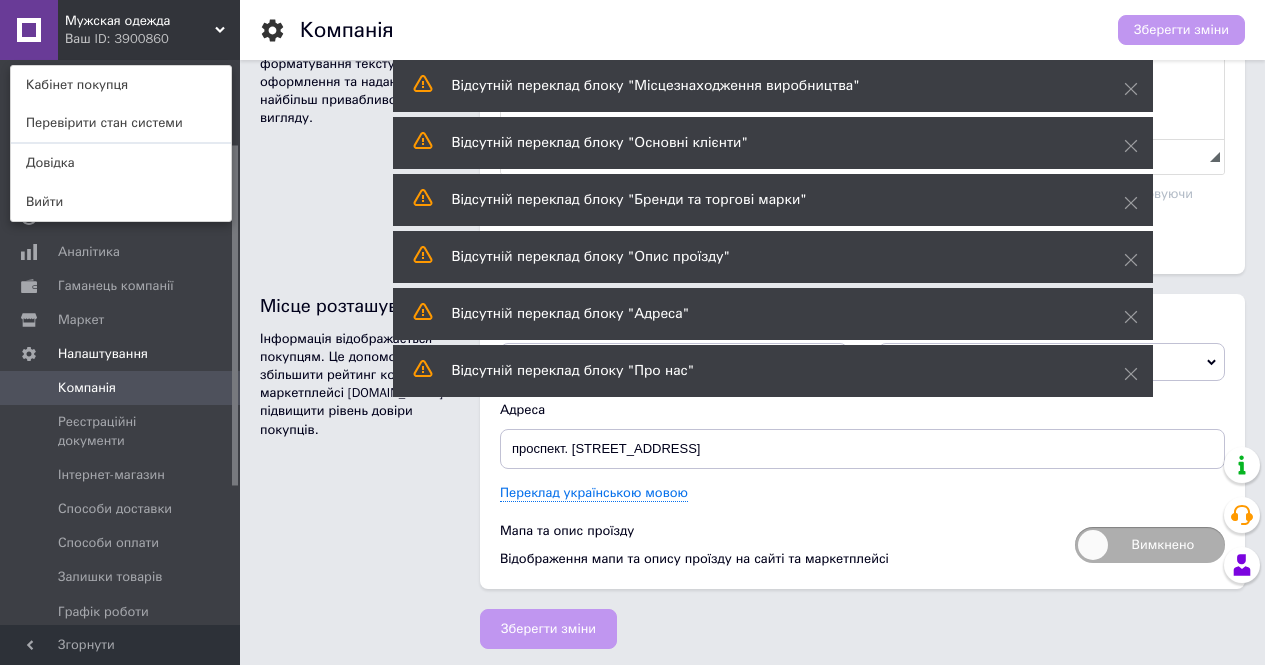 click on "Мужская одежда Ваш ID: 3900860 Кабінет покупця Перевірити стан системи Довідка Вийти" at bounding box center (120, 30) 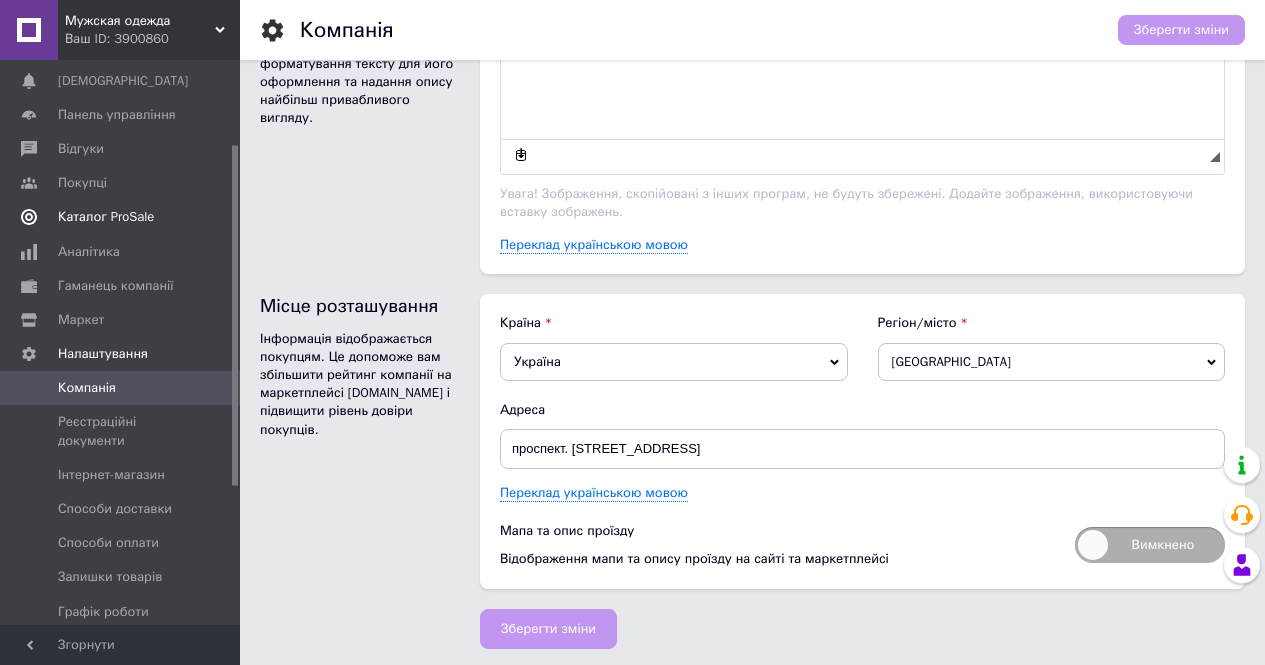 click on "Маркет" at bounding box center [81, 320] 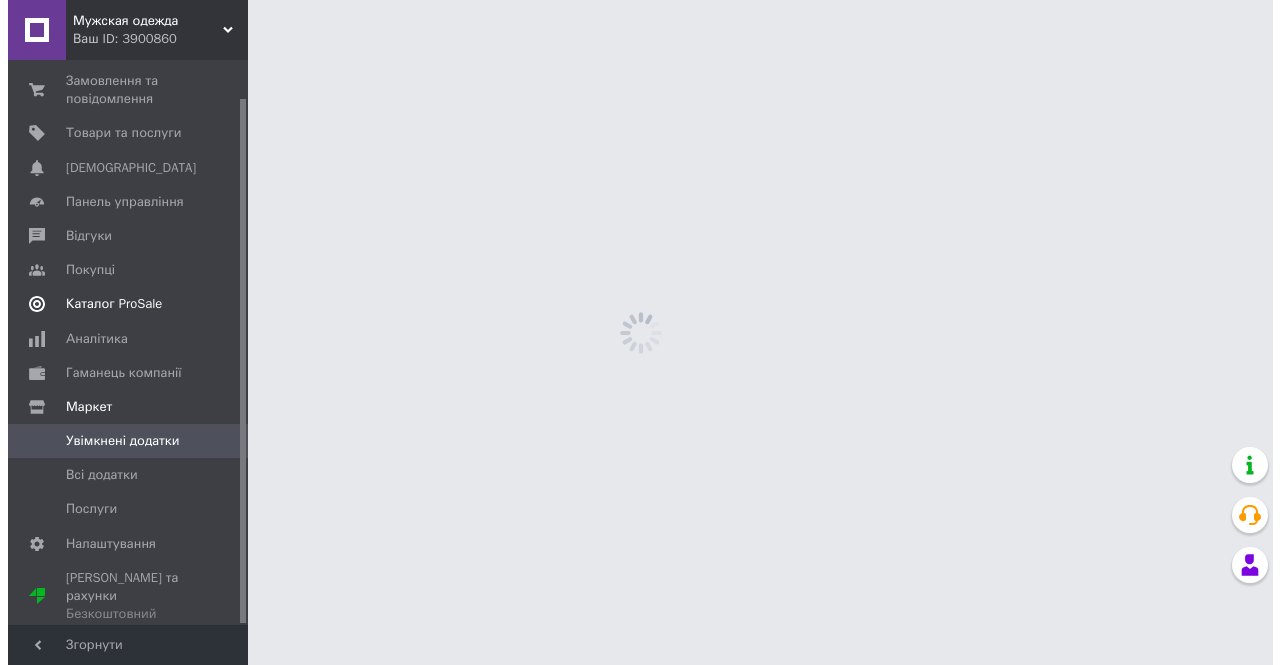 scroll, scrollTop: 0, scrollLeft: 0, axis: both 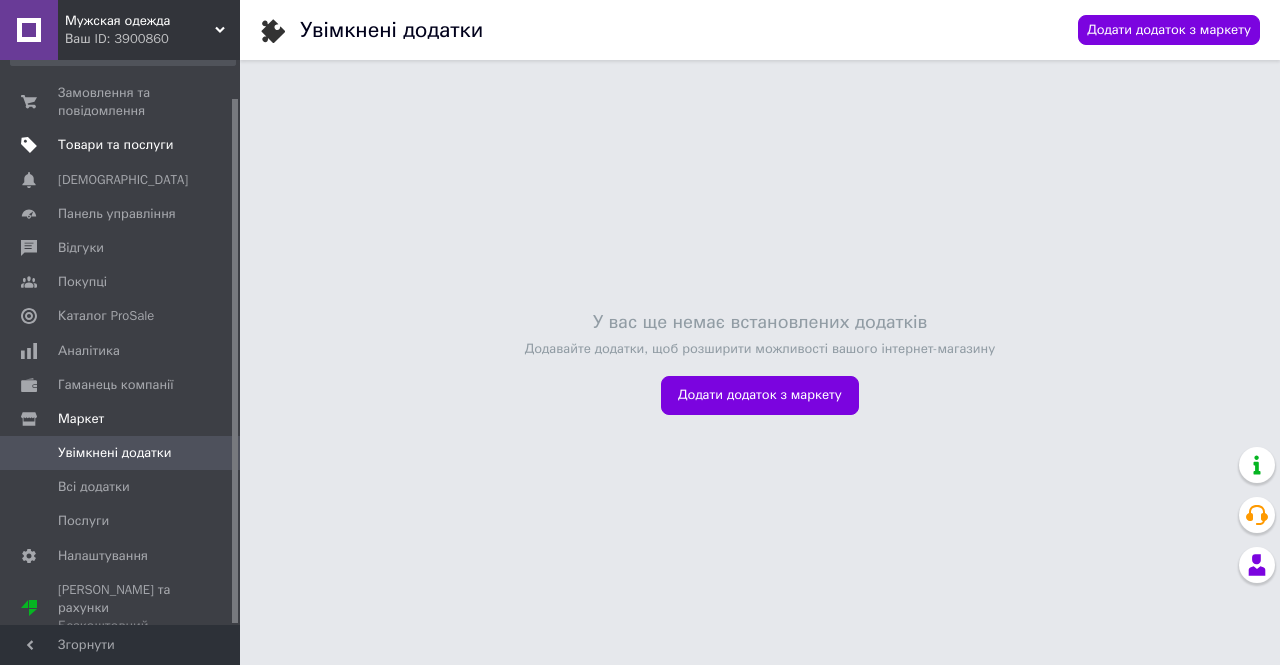 click on "Товари та послуги" at bounding box center [115, 145] 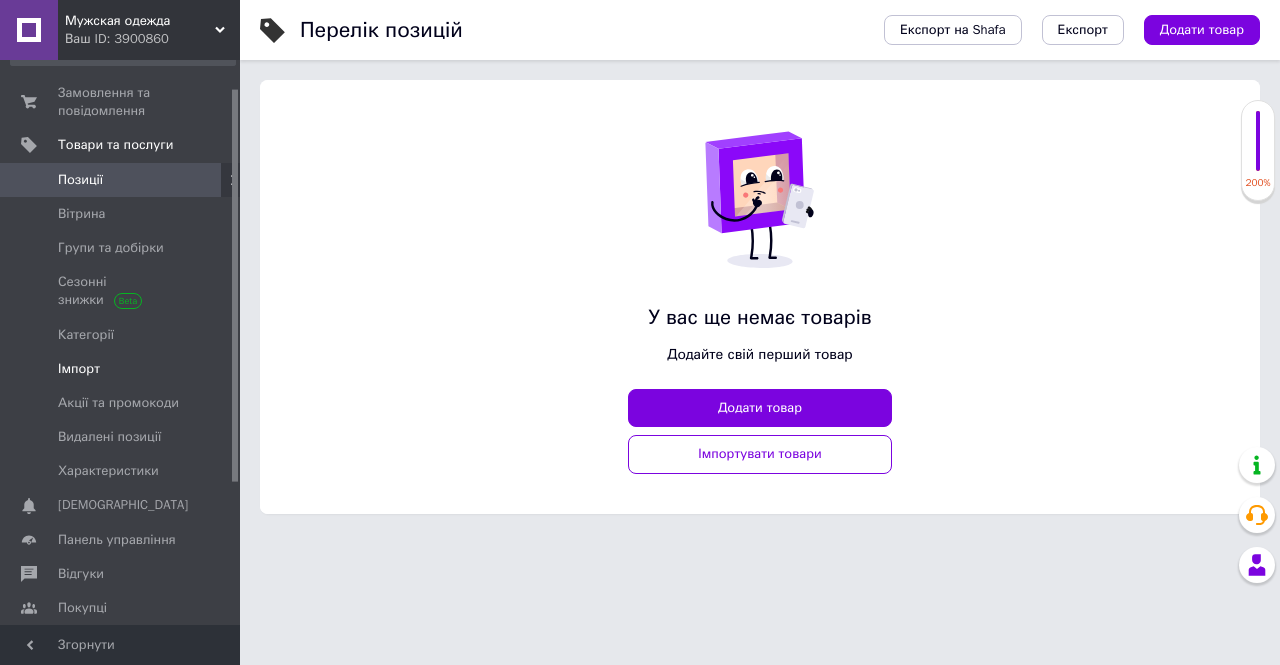 click on "Імпорт" at bounding box center [79, 369] 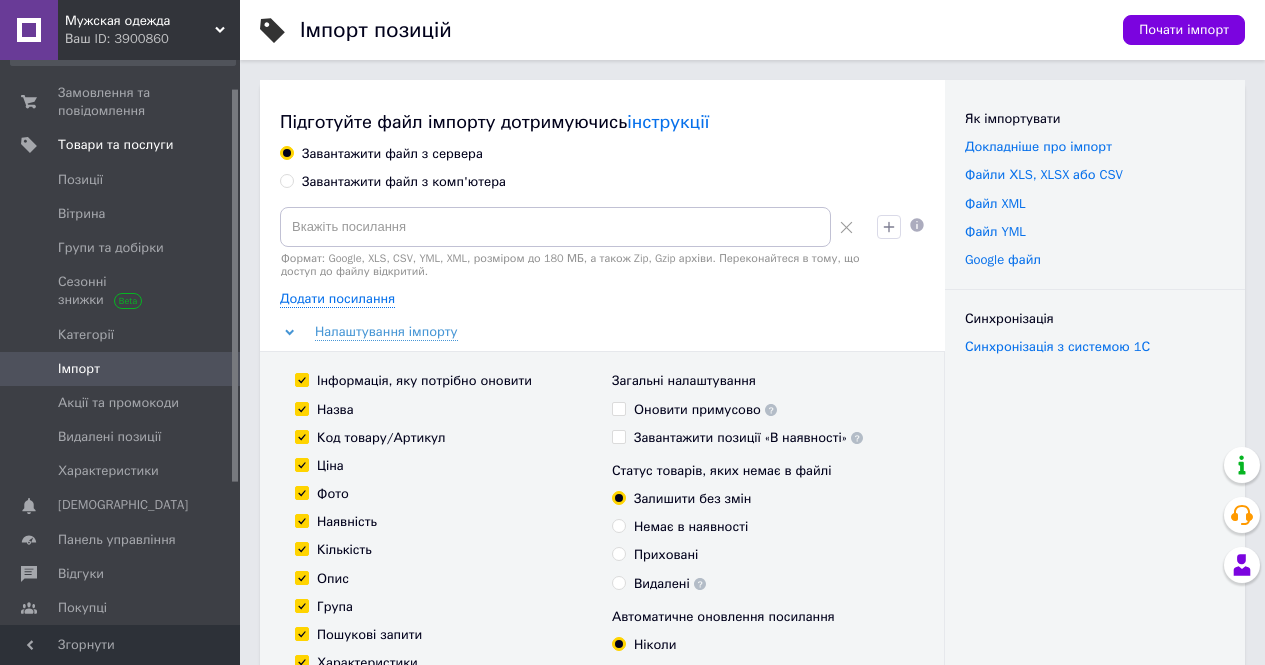 click on "Завантажити файл з комп'ютера" at bounding box center (404, 182) 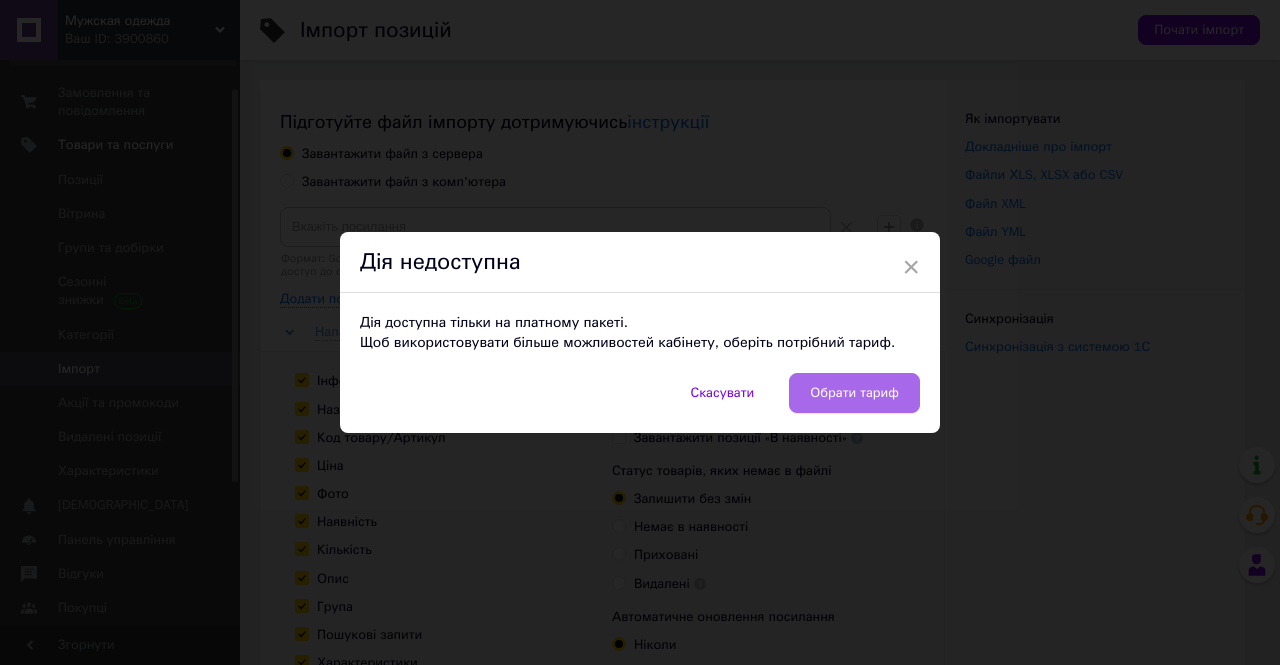 click on "Обрати тариф" at bounding box center (854, 393) 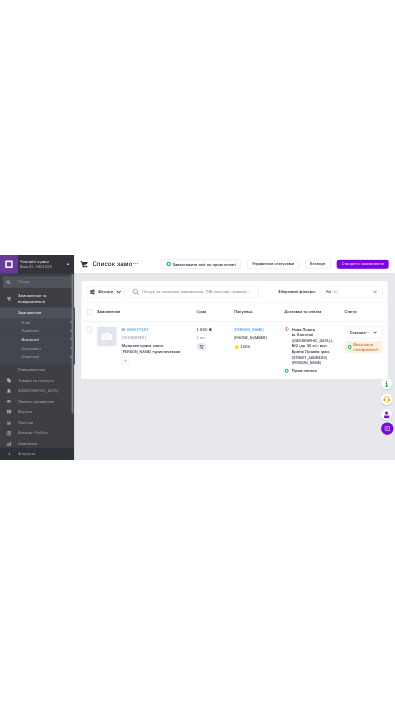 scroll, scrollTop: 0, scrollLeft: 0, axis: both 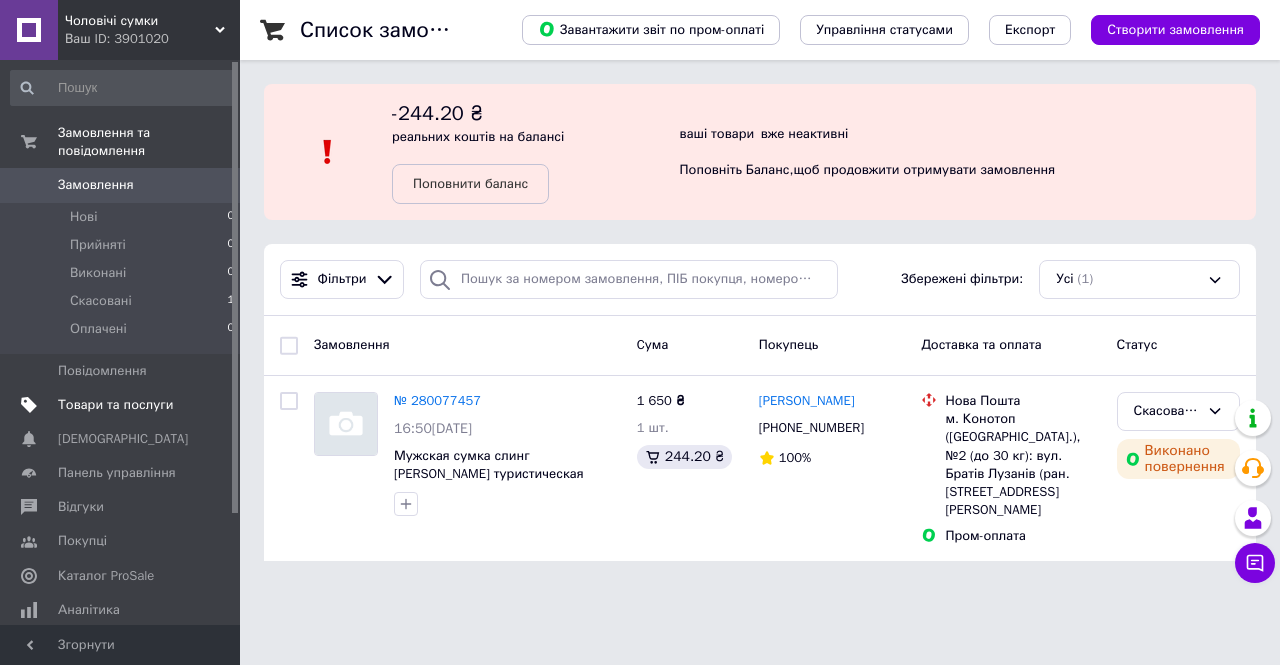 click on "Товари та послуги" at bounding box center (115, 405) 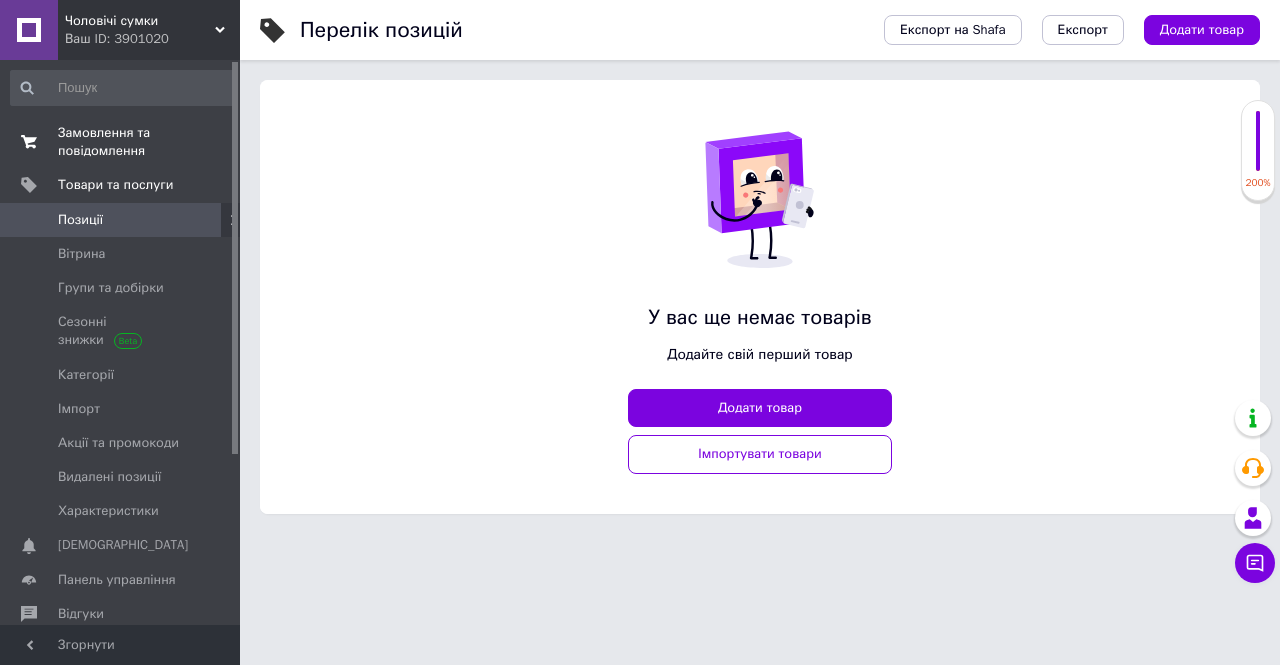 click on "Замовлення та повідомлення" at bounding box center (121, 142) 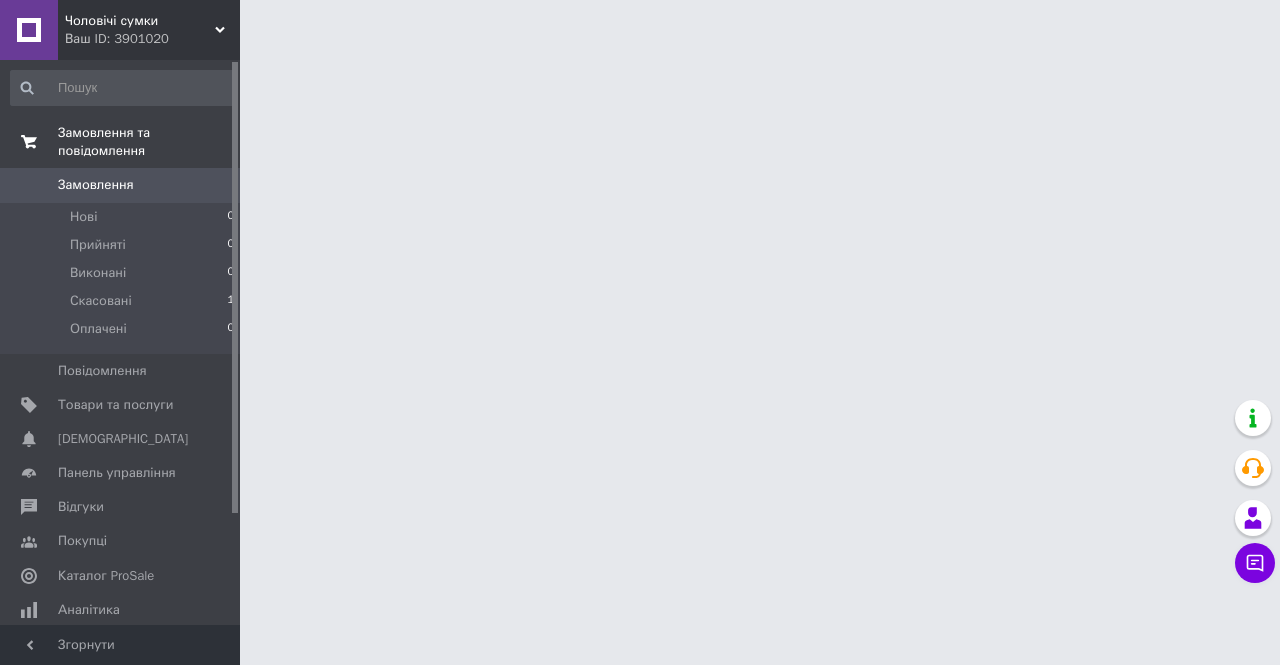 click on "Замовлення та повідомлення" at bounding box center [149, 142] 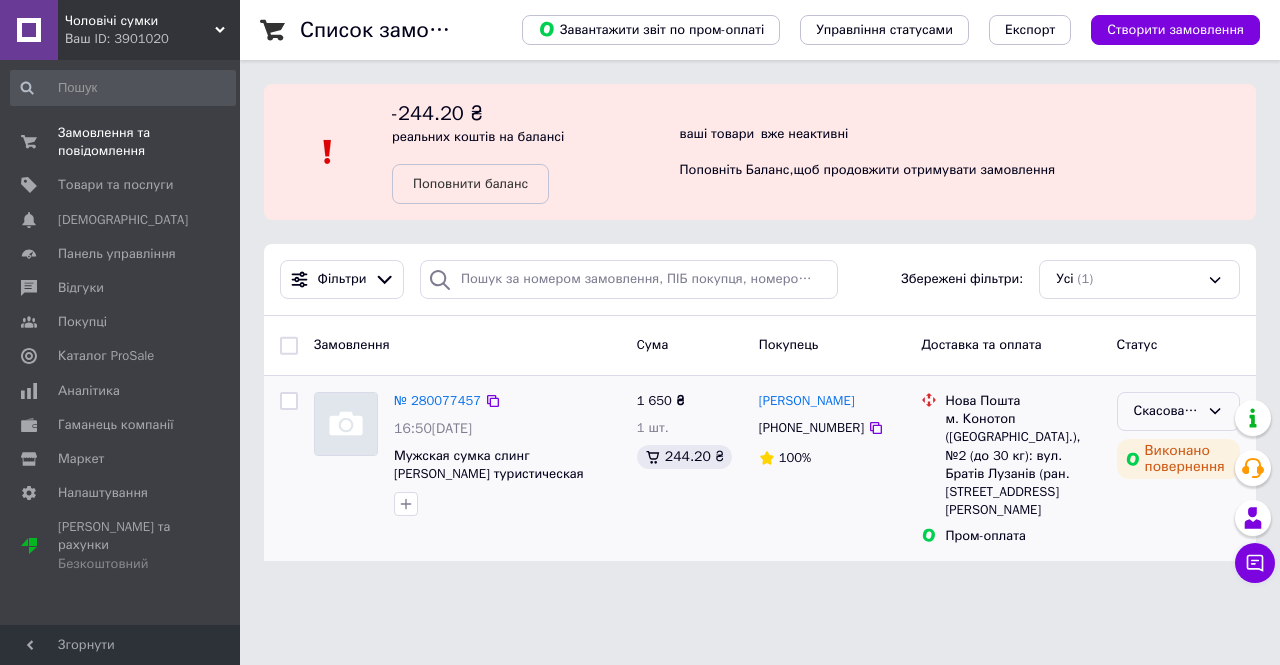 click on "Скасовано" at bounding box center [1166, 411] 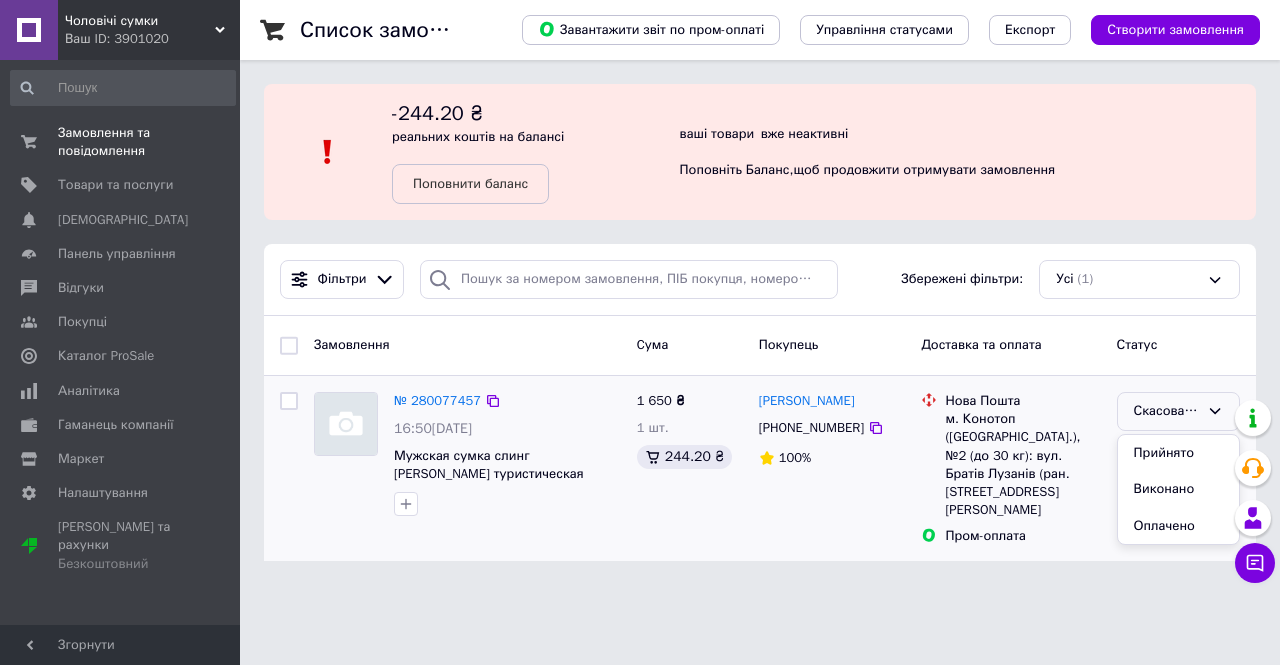 click on "Скасовано" at bounding box center (1166, 411) 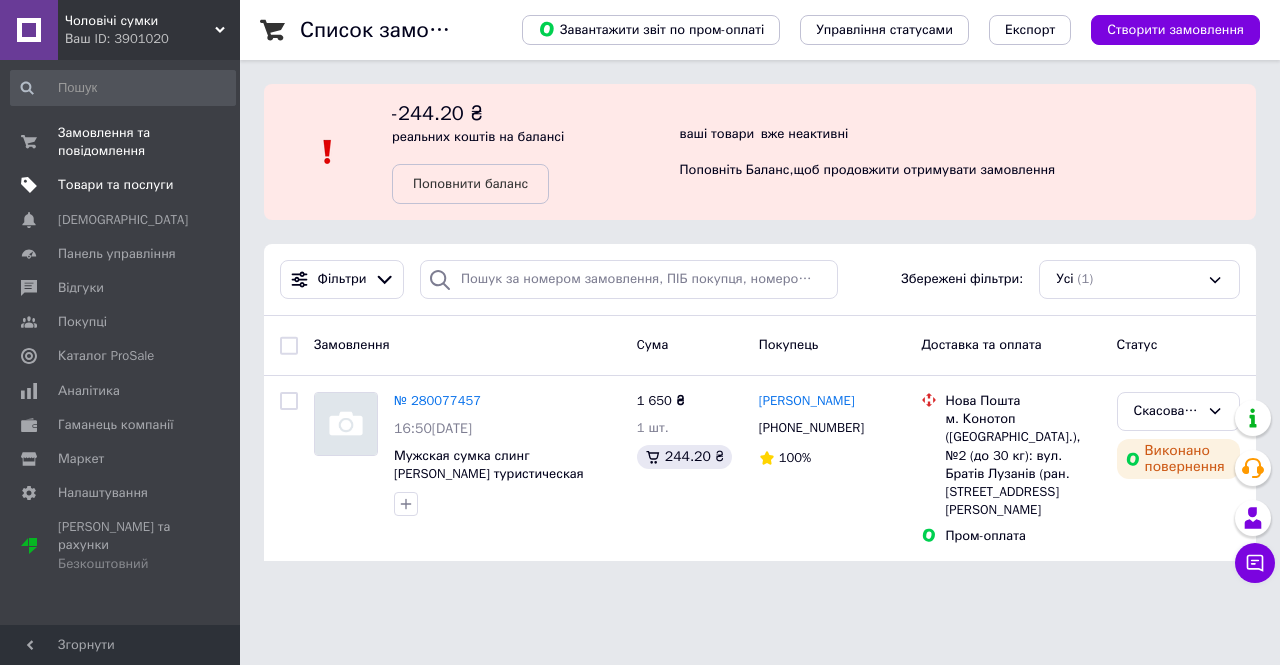 click on "Товари та послуги" at bounding box center (123, 185) 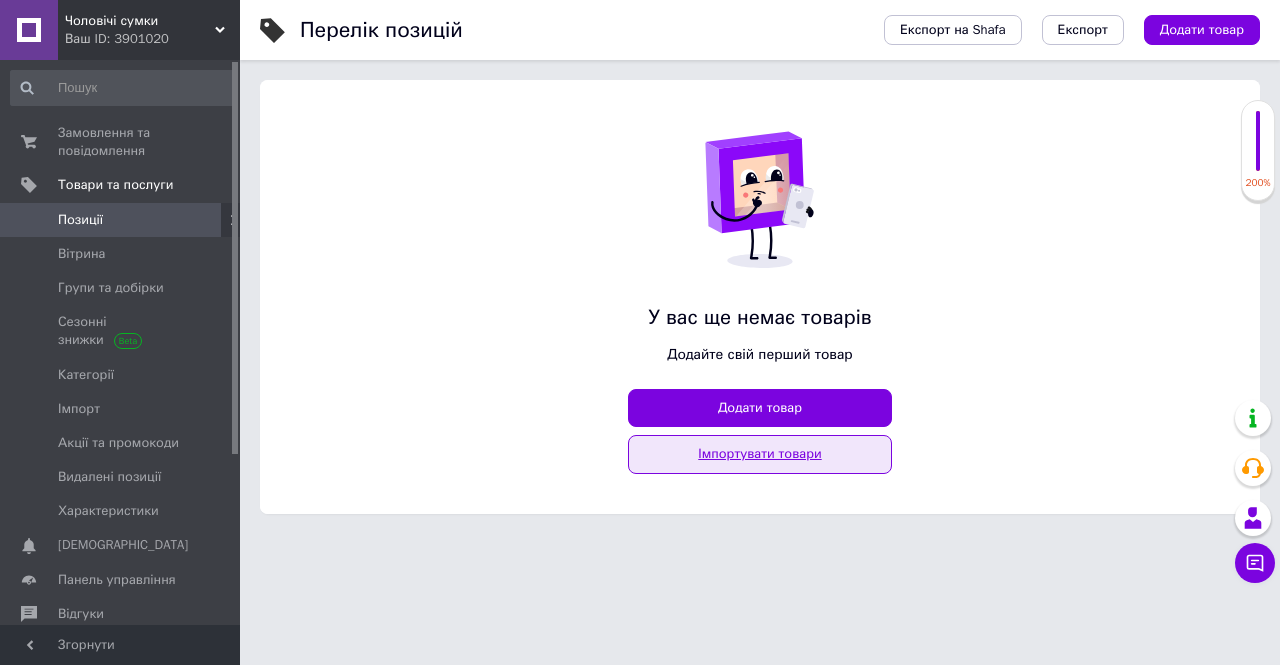 click on "Імпортувати товари" at bounding box center [760, 454] 